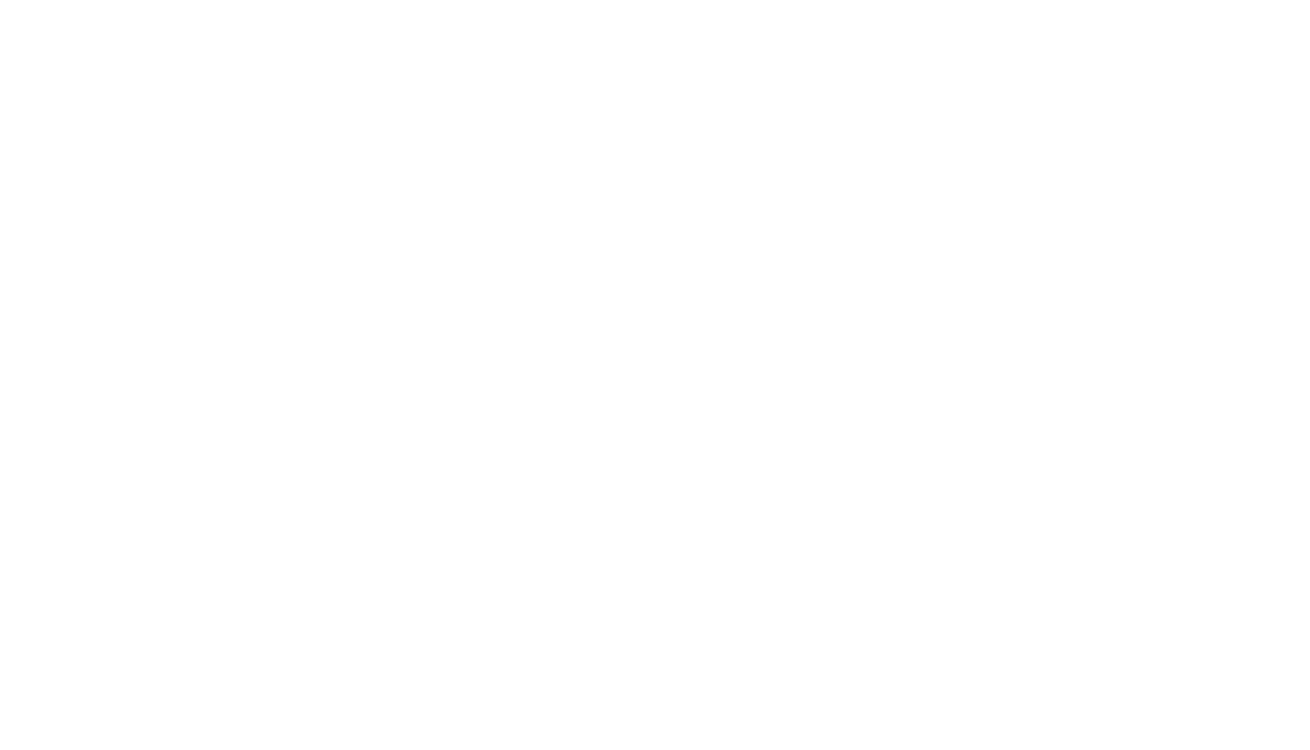 scroll, scrollTop: 0, scrollLeft: 0, axis: both 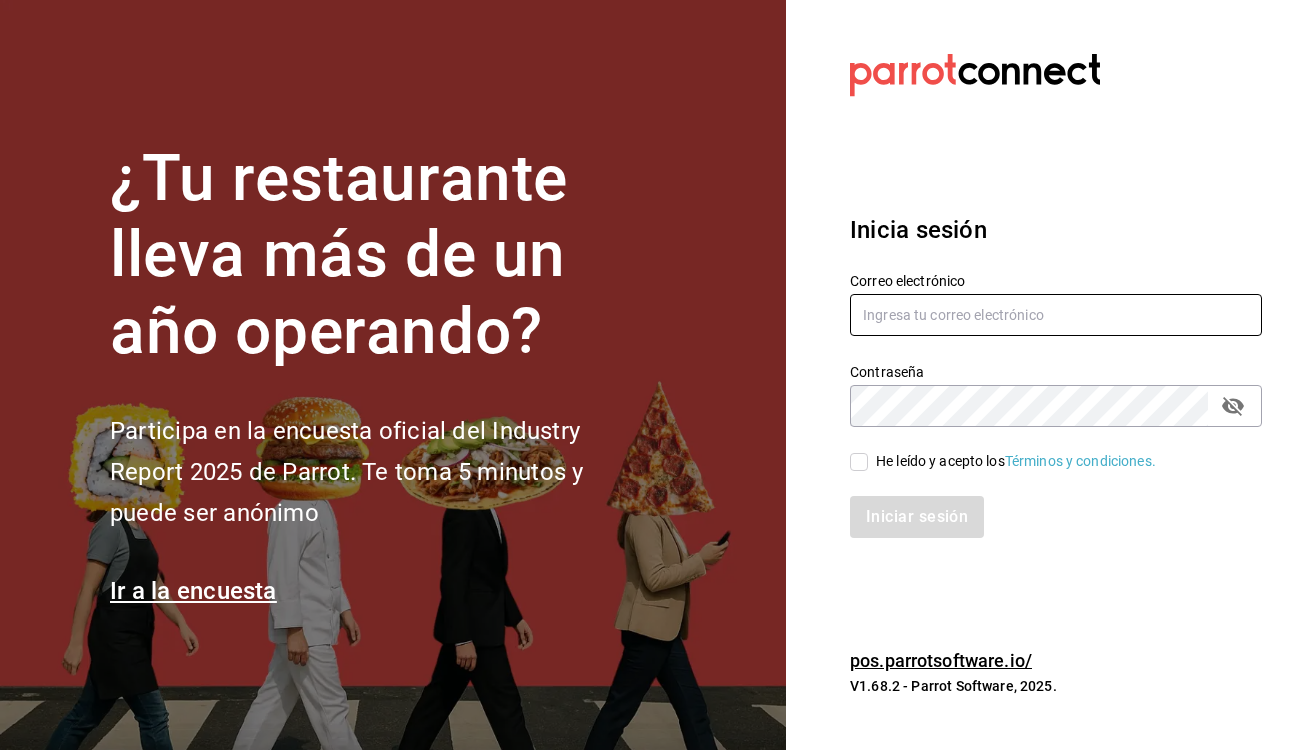paste on "hello@example.com" 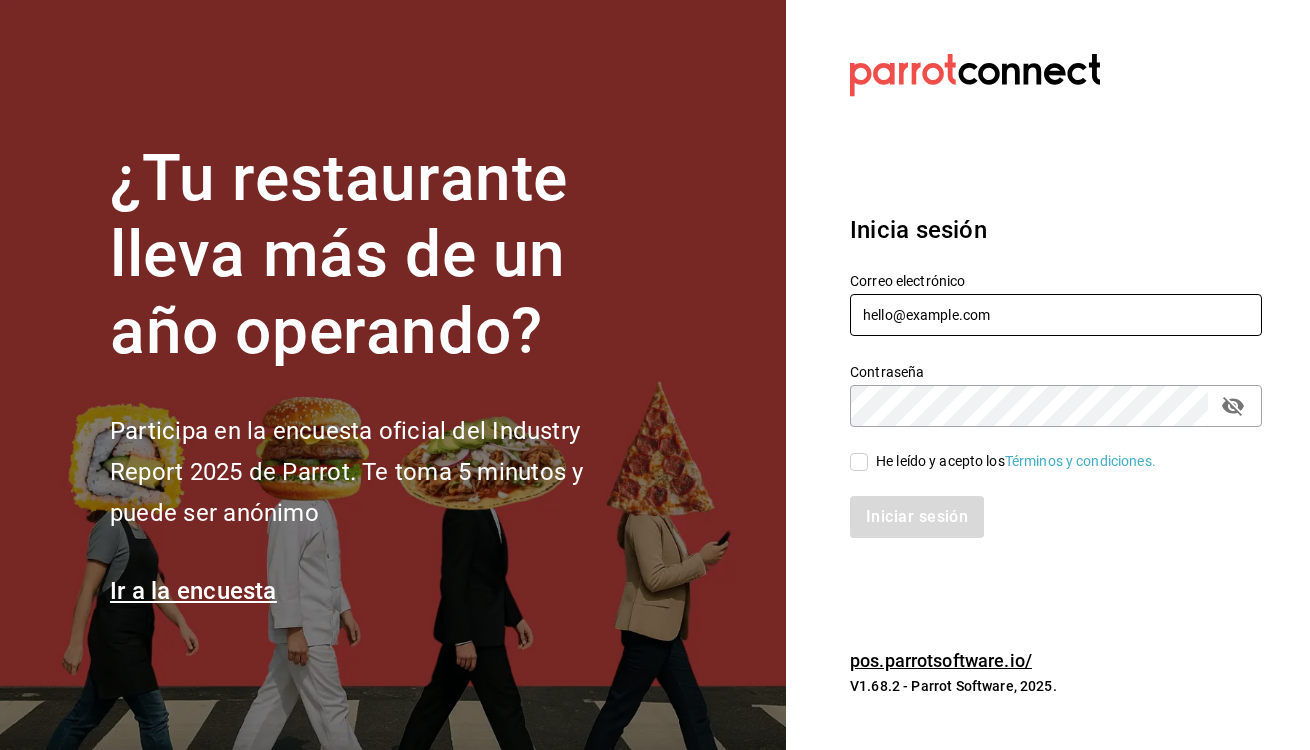 type on "hello@example.com" 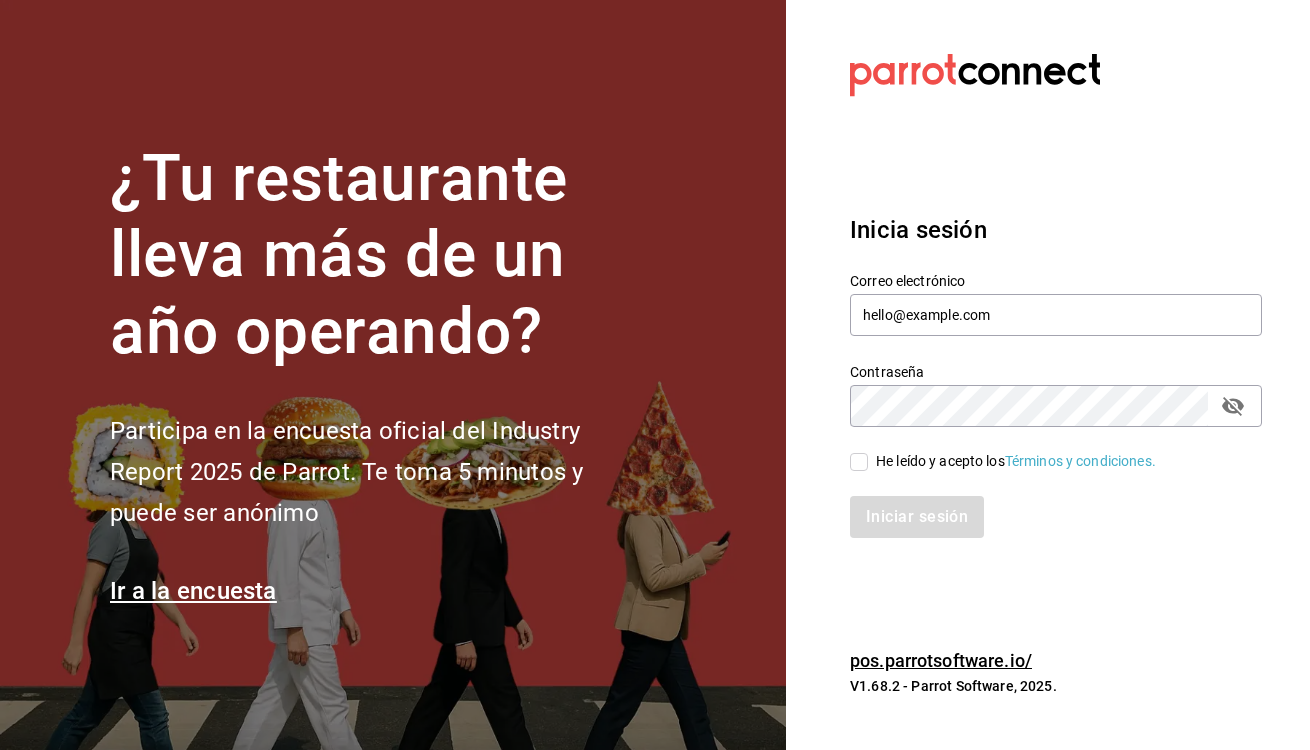 click on "He leído y acepto los  Términos y condiciones." at bounding box center (859, 462) 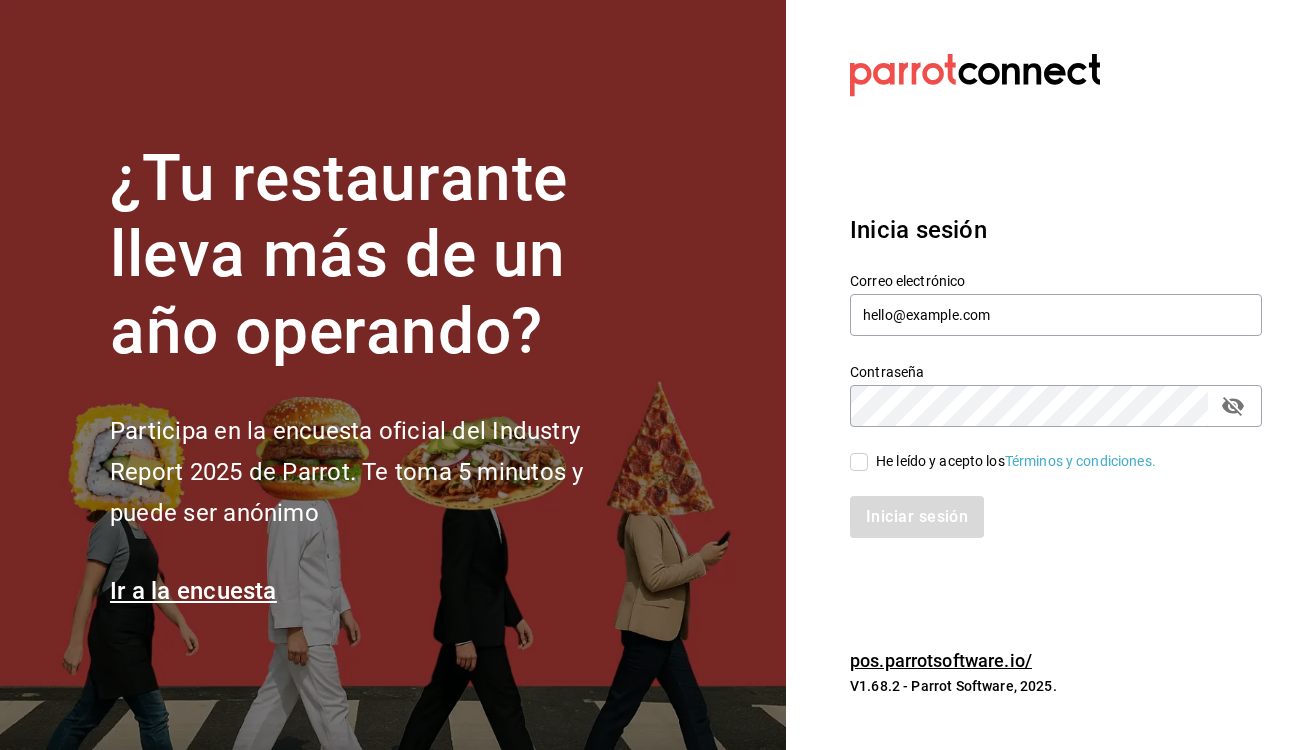 checkbox on "true" 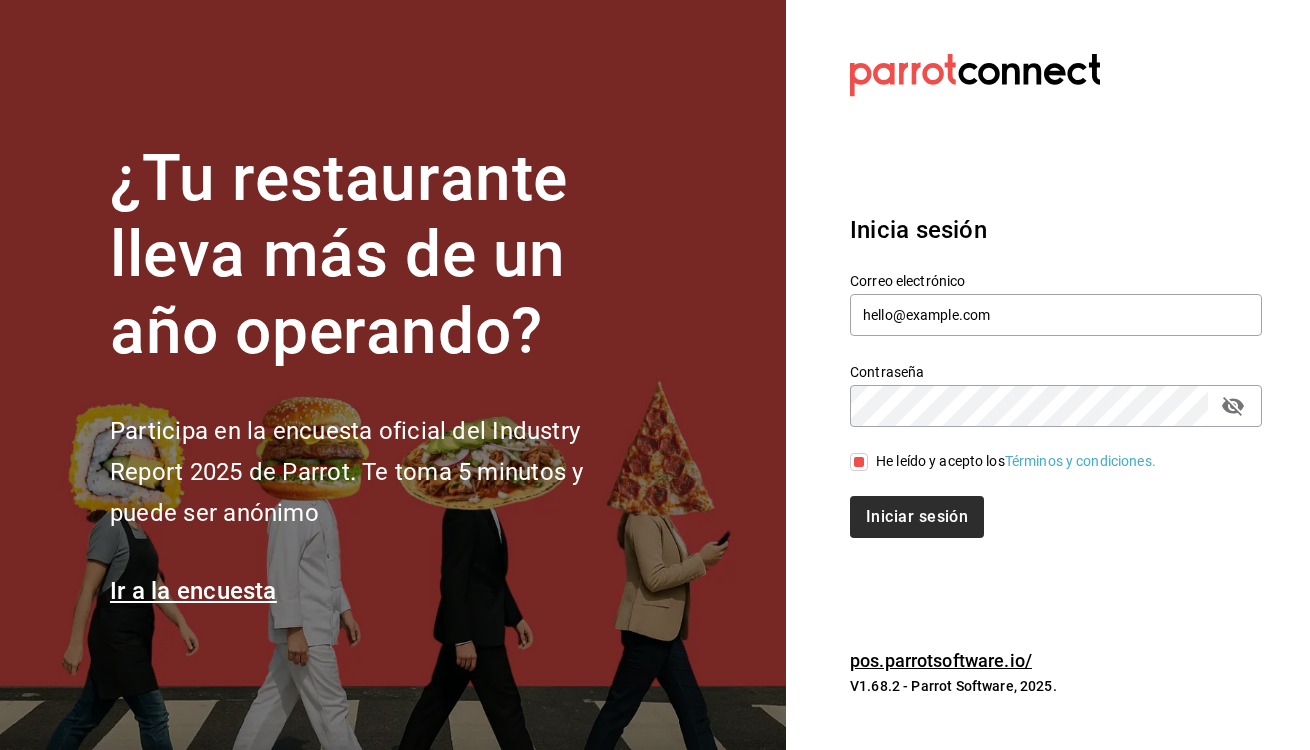 click on "Iniciar sesión" at bounding box center [917, 517] 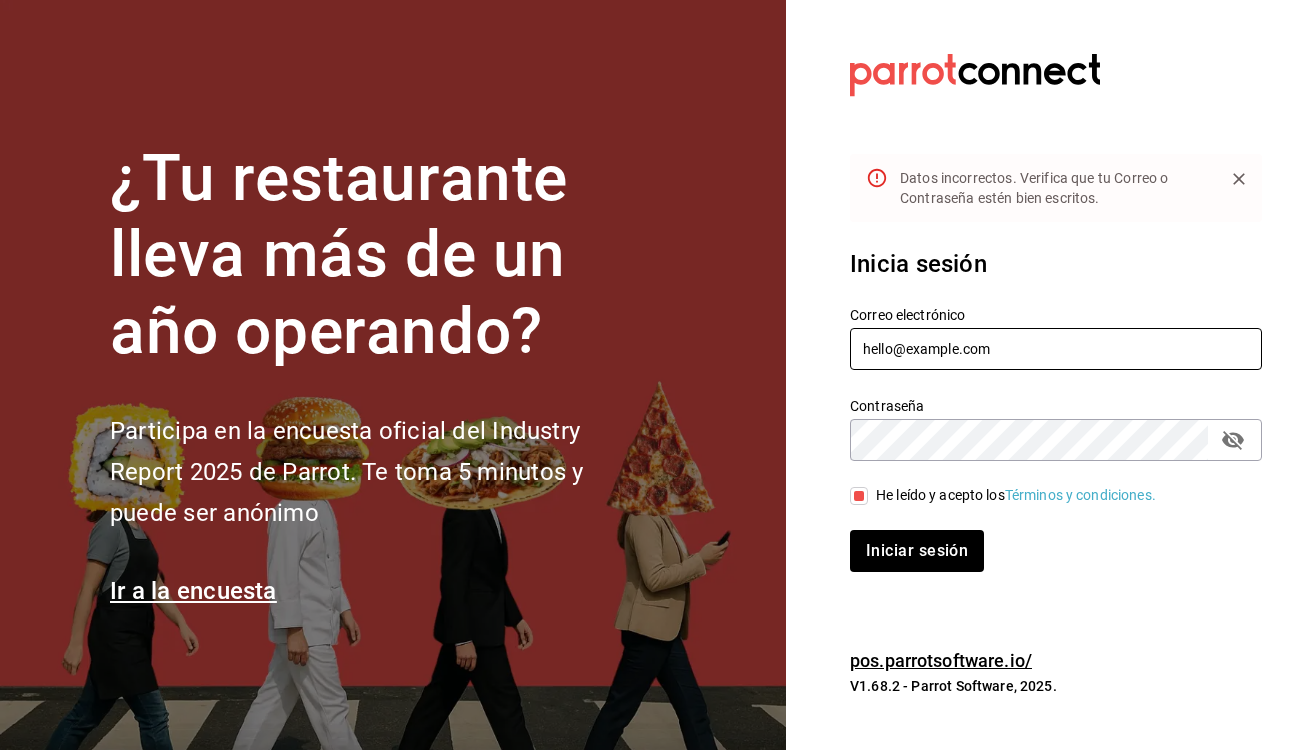 click on "hello@example.com" at bounding box center [1056, 349] 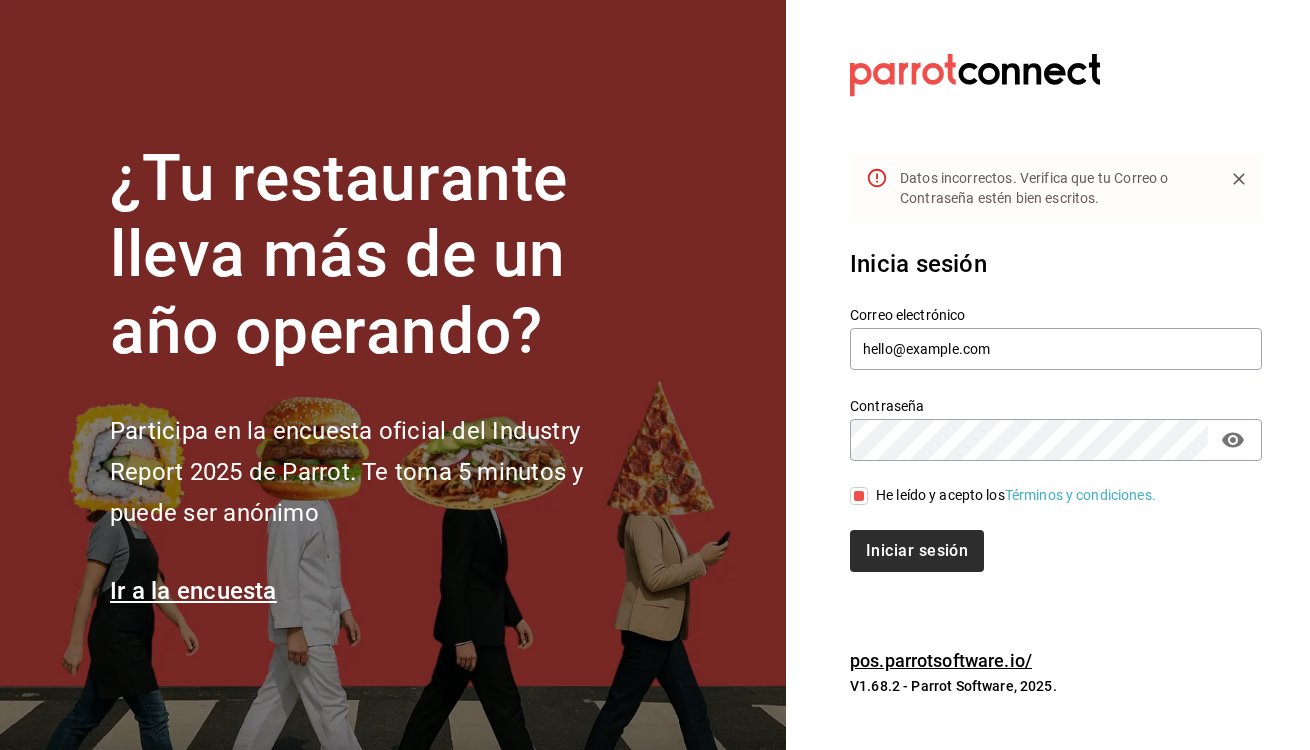 click on "Iniciar sesión" at bounding box center (917, 551) 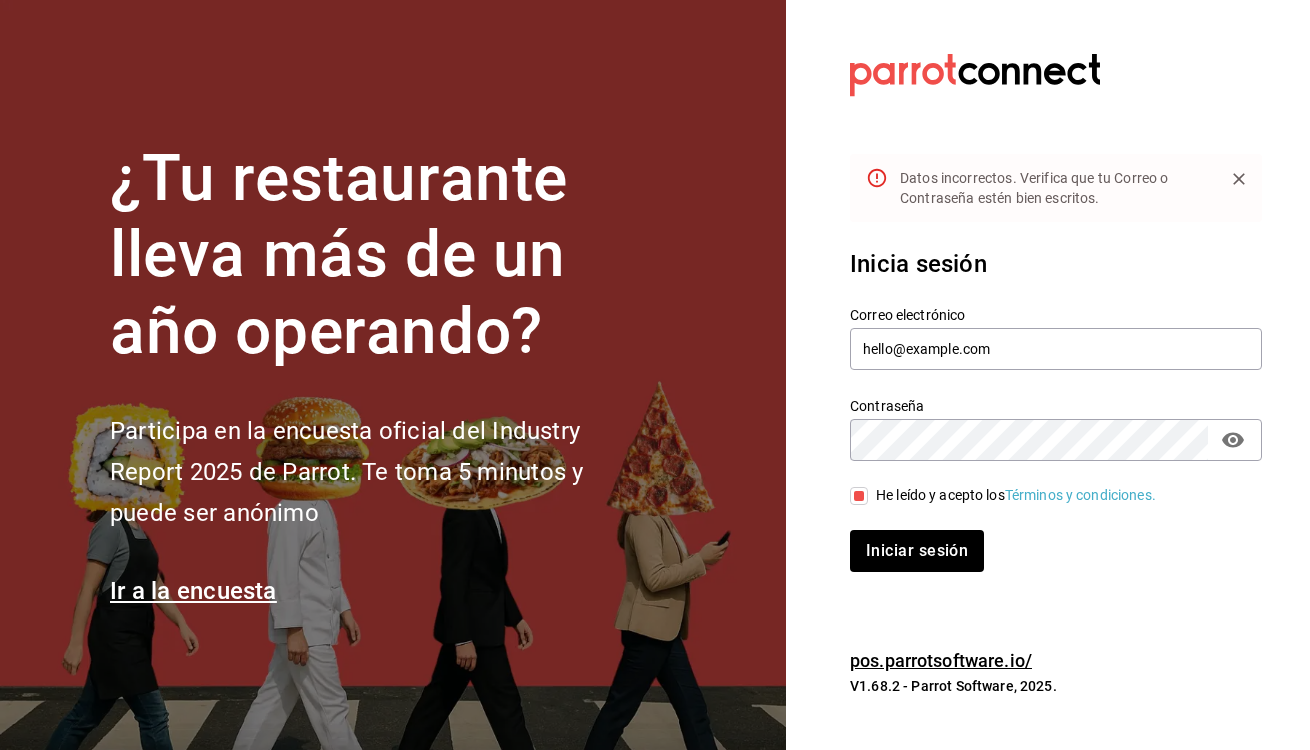 click on "Datos incorrectos. Verifica que tu Correo o Contraseña estén bien escritos. Inicia sesión Correo electrónico hello@ismaeelrazavi.com Contraseña Contraseña He leído y acepto los  Términos y condiciones. Iniciar sesión pos.parrotsoftware.io/ V1.68.2 - Parrot Software, 2025." at bounding box center (1048, 375) 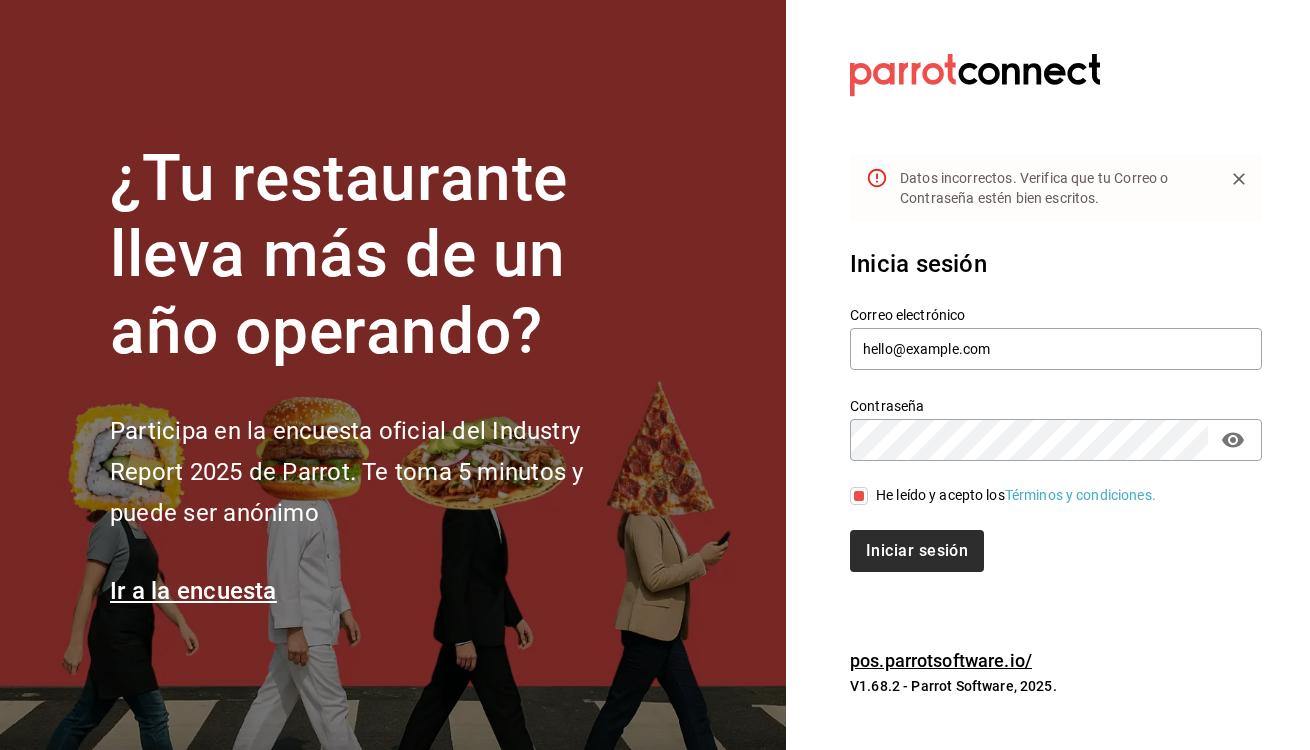 click on "Iniciar sesión" at bounding box center (917, 551) 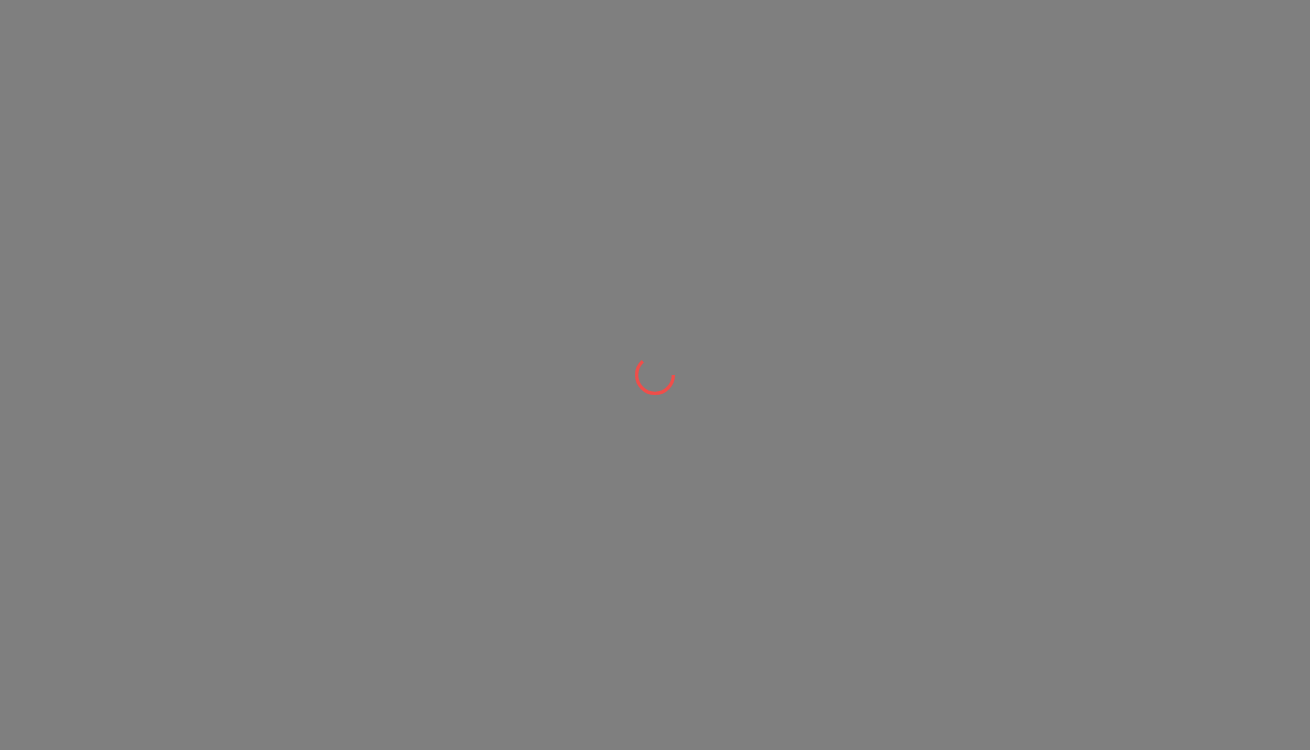 scroll, scrollTop: 0, scrollLeft: 0, axis: both 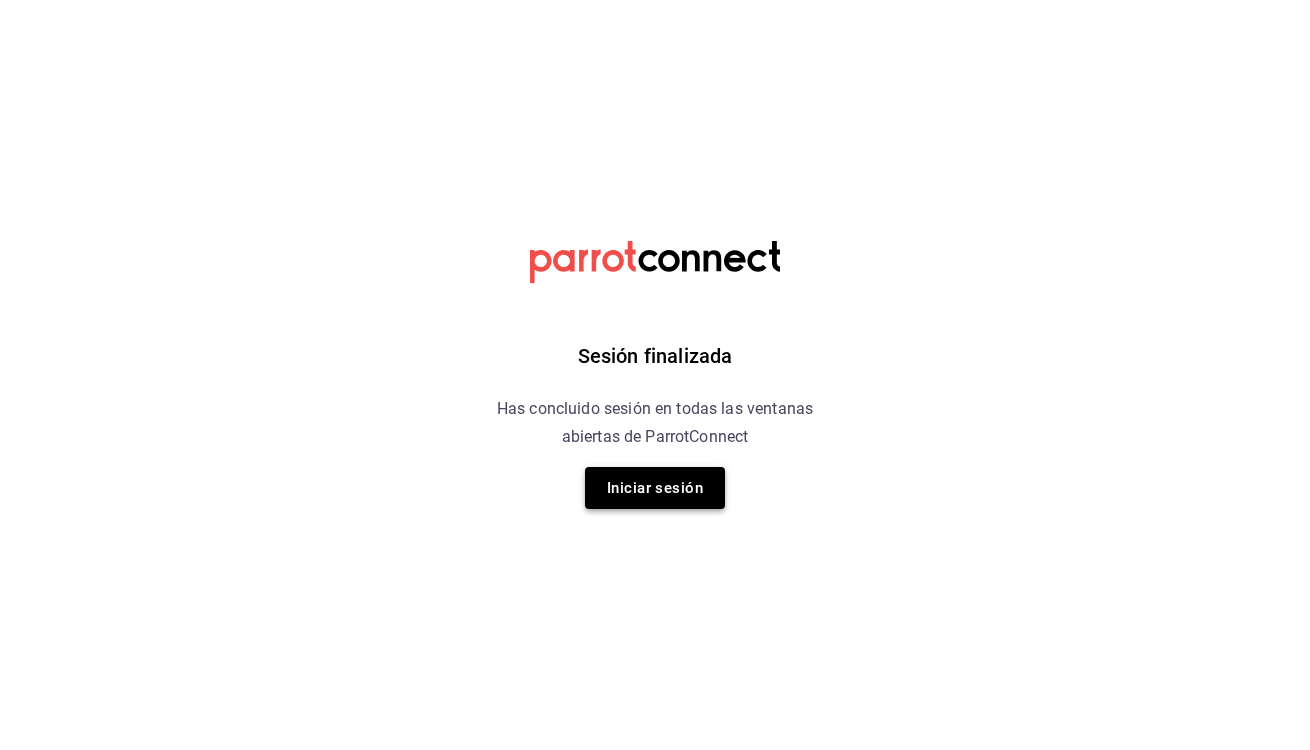 click on "Iniciar sesión" at bounding box center [655, 488] 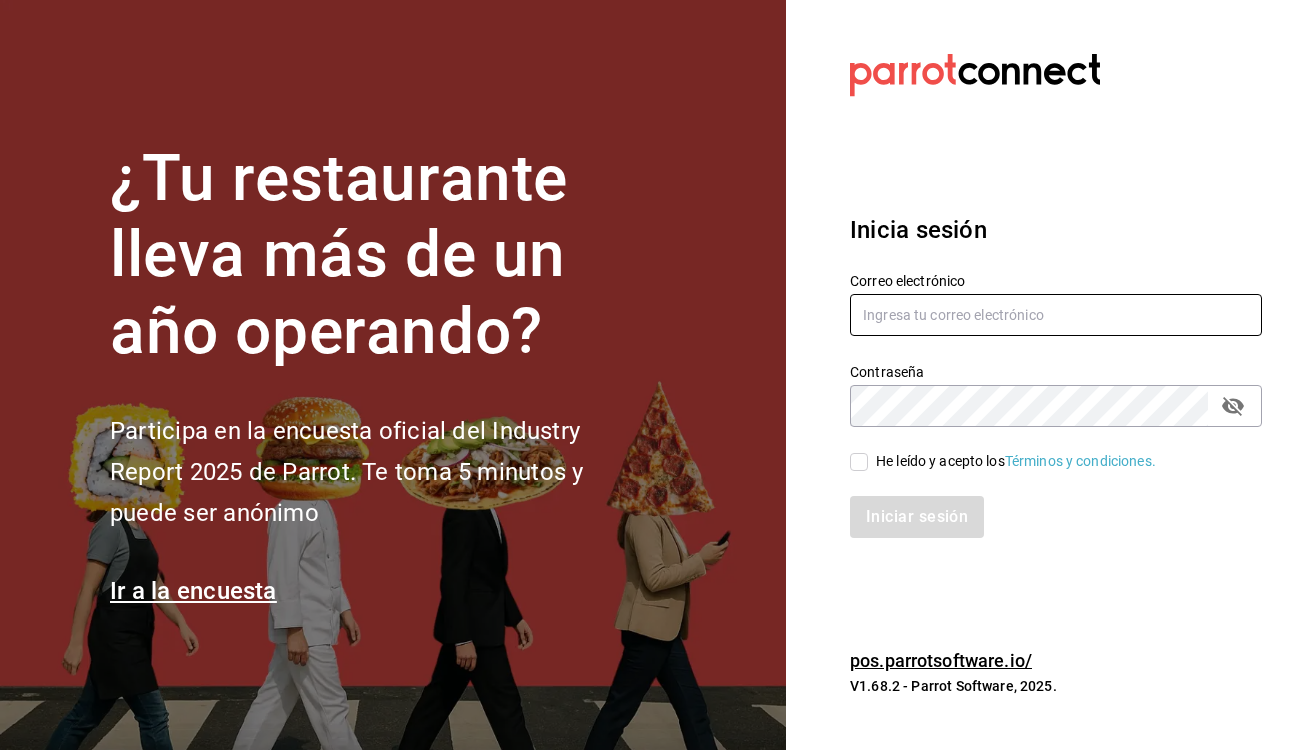 paste on "hello@example.com" 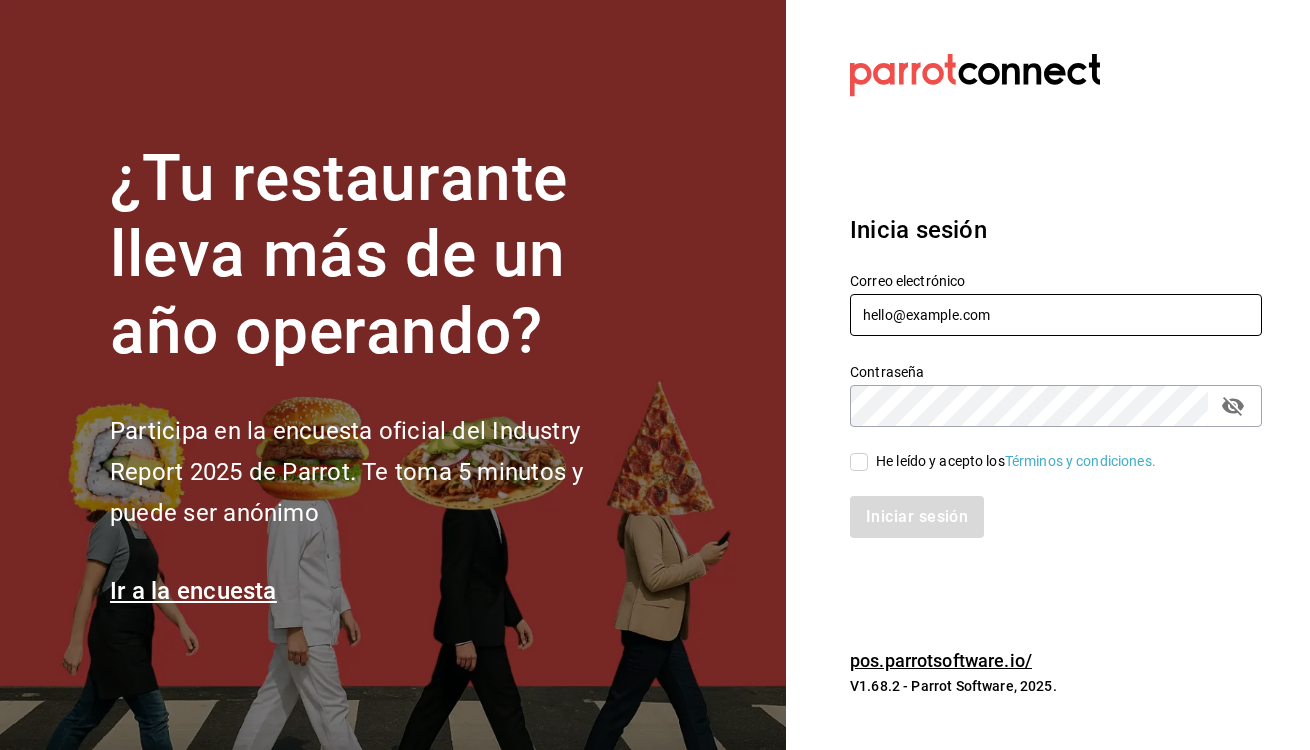 type on "hello@example.com" 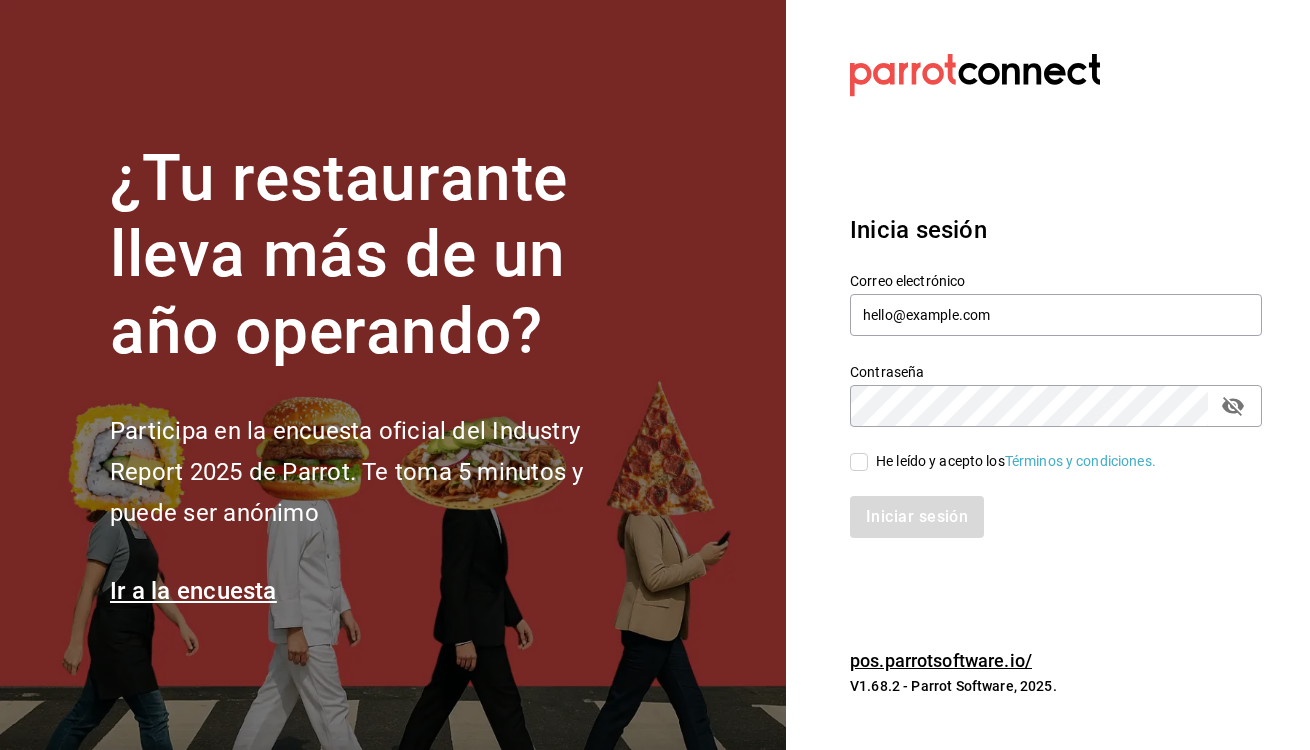 click on "He leído y acepto los  Términos y condiciones." at bounding box center [859, 462] 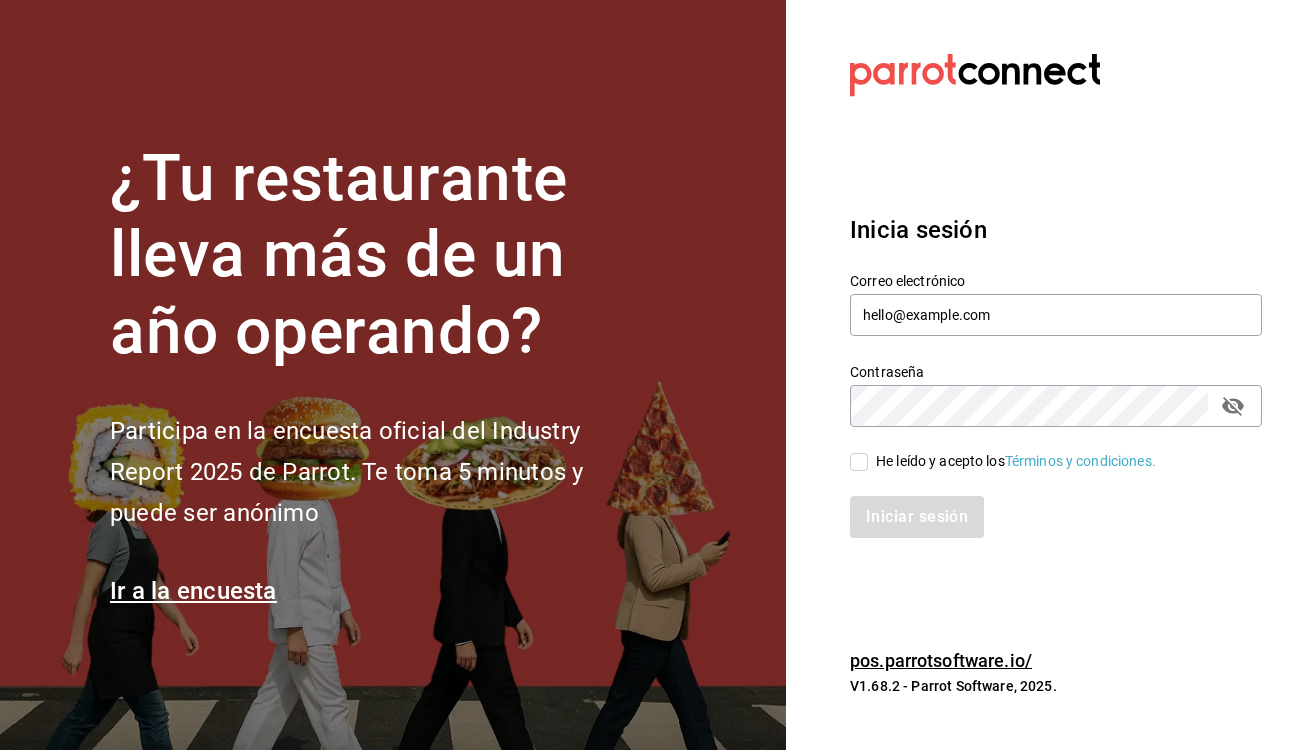 checkbox on "true" 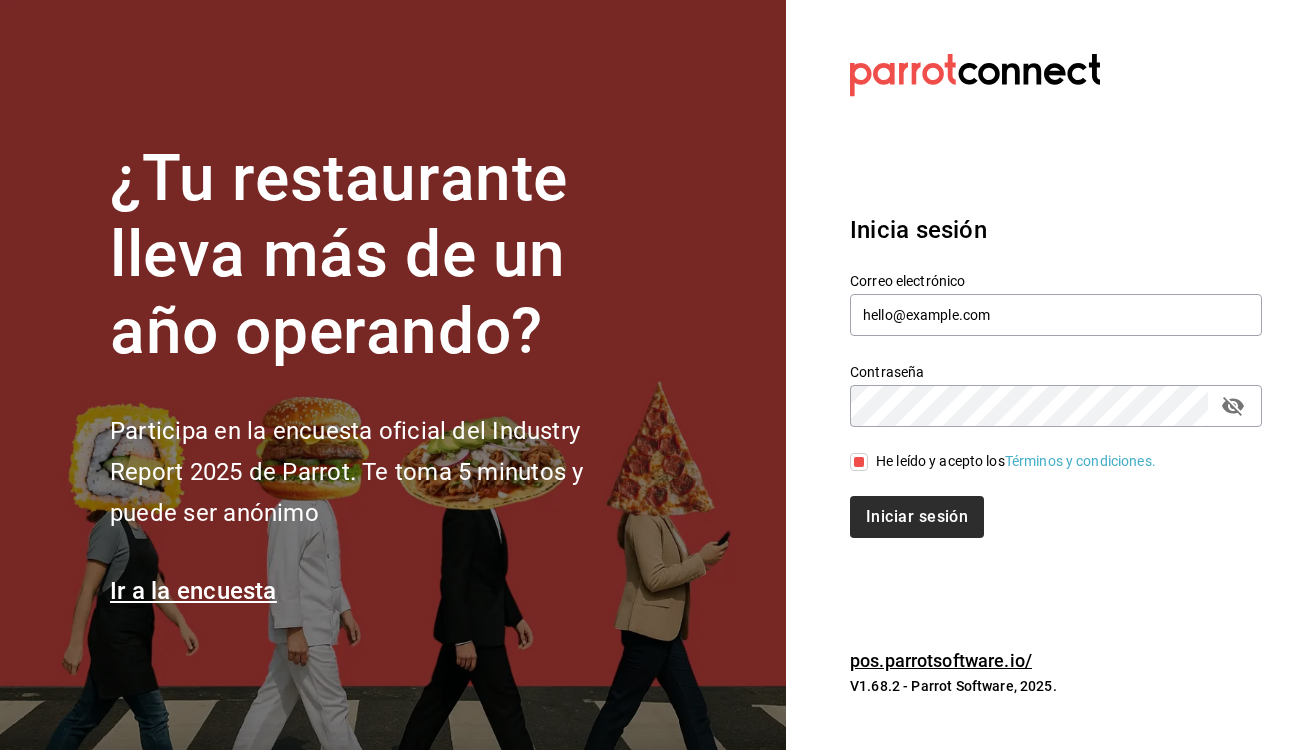 click on "Iniciar sesión" at bounding box center [917, 517] 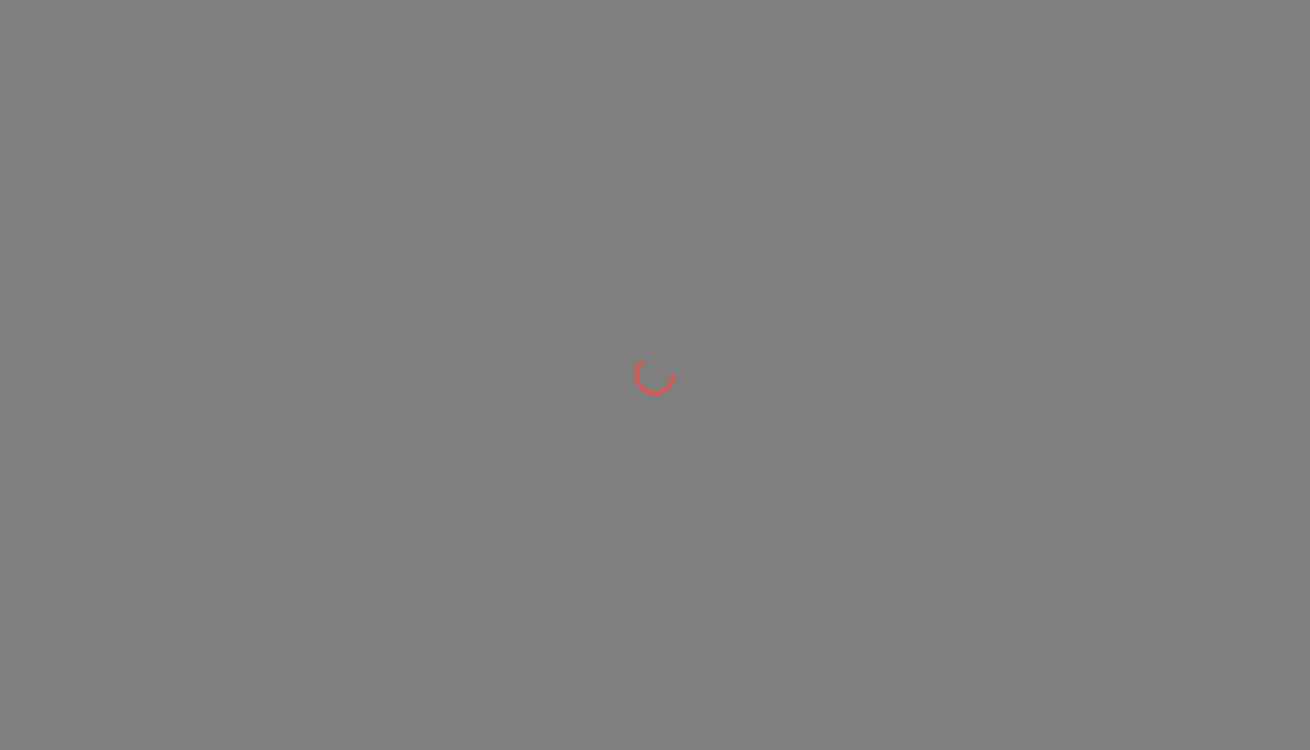 scroll, scrollTop: 0, scrollLeft: 0, axis: both 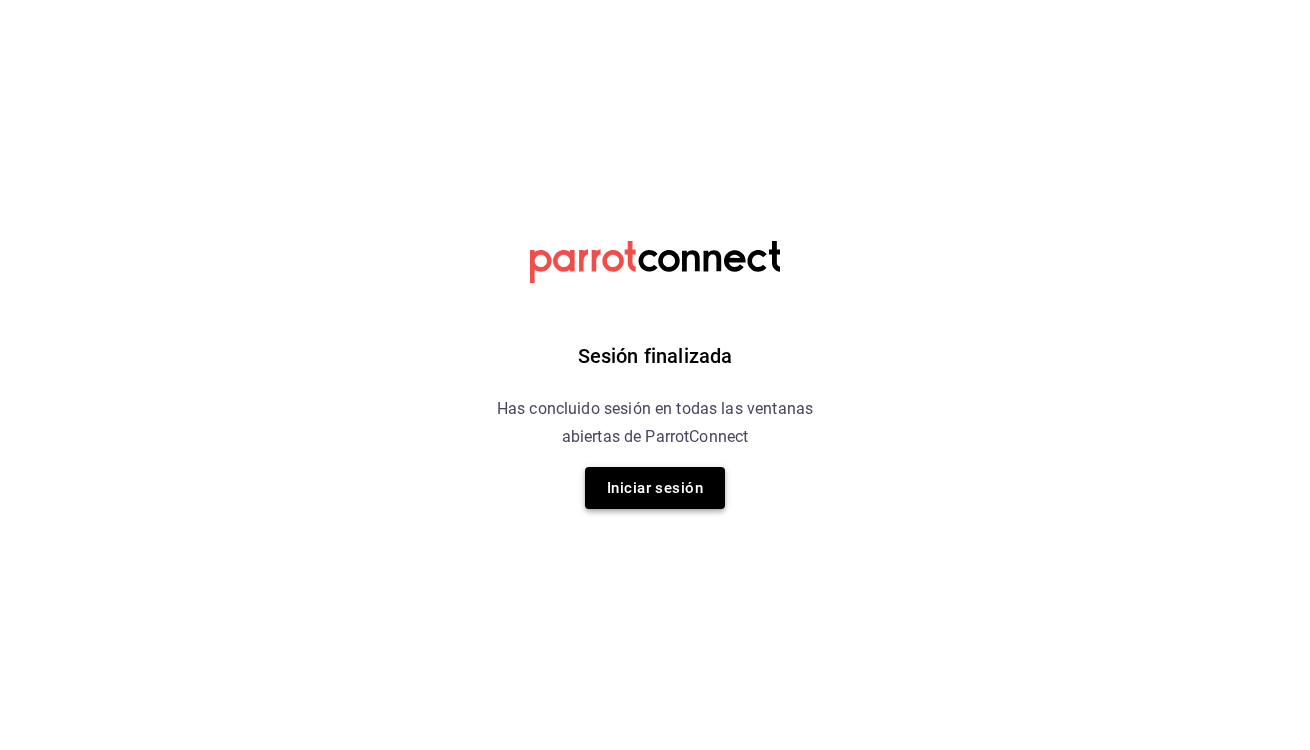 click on "Iniciar sesión" at bounding box center [655, 488] 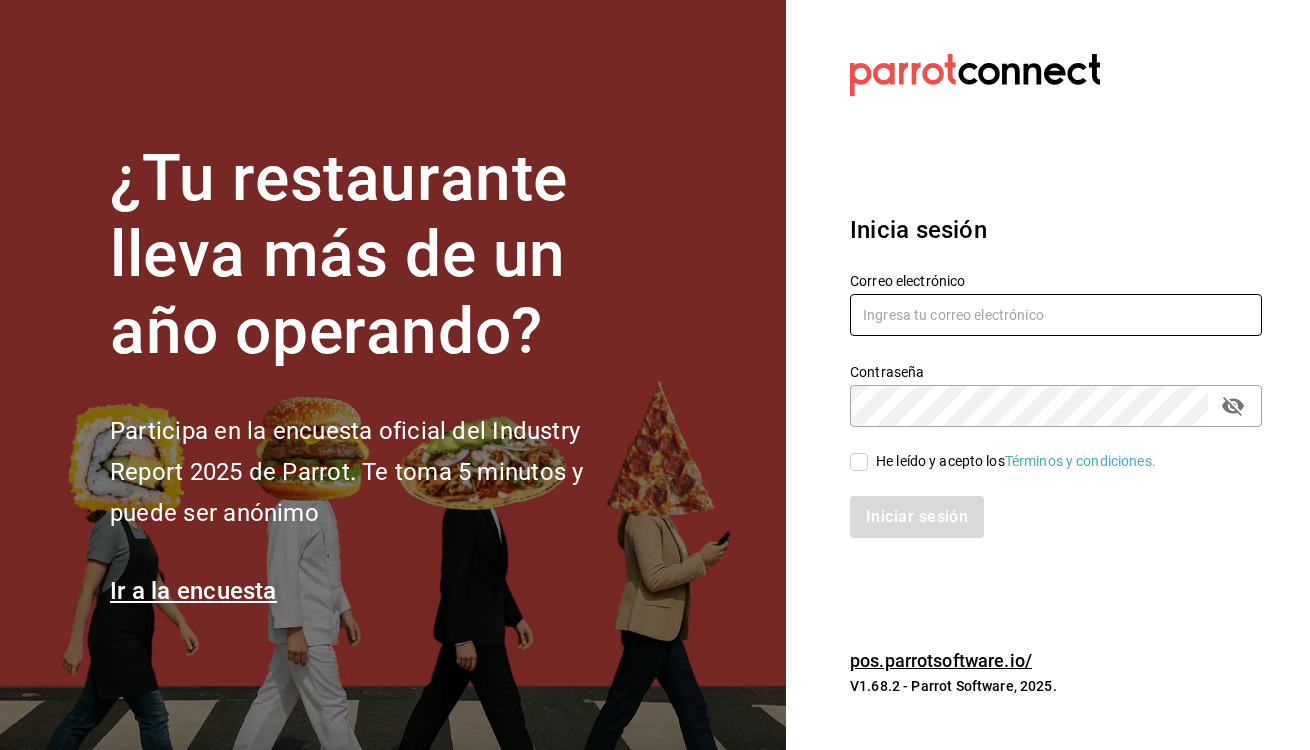 paste on "hello@example.com" 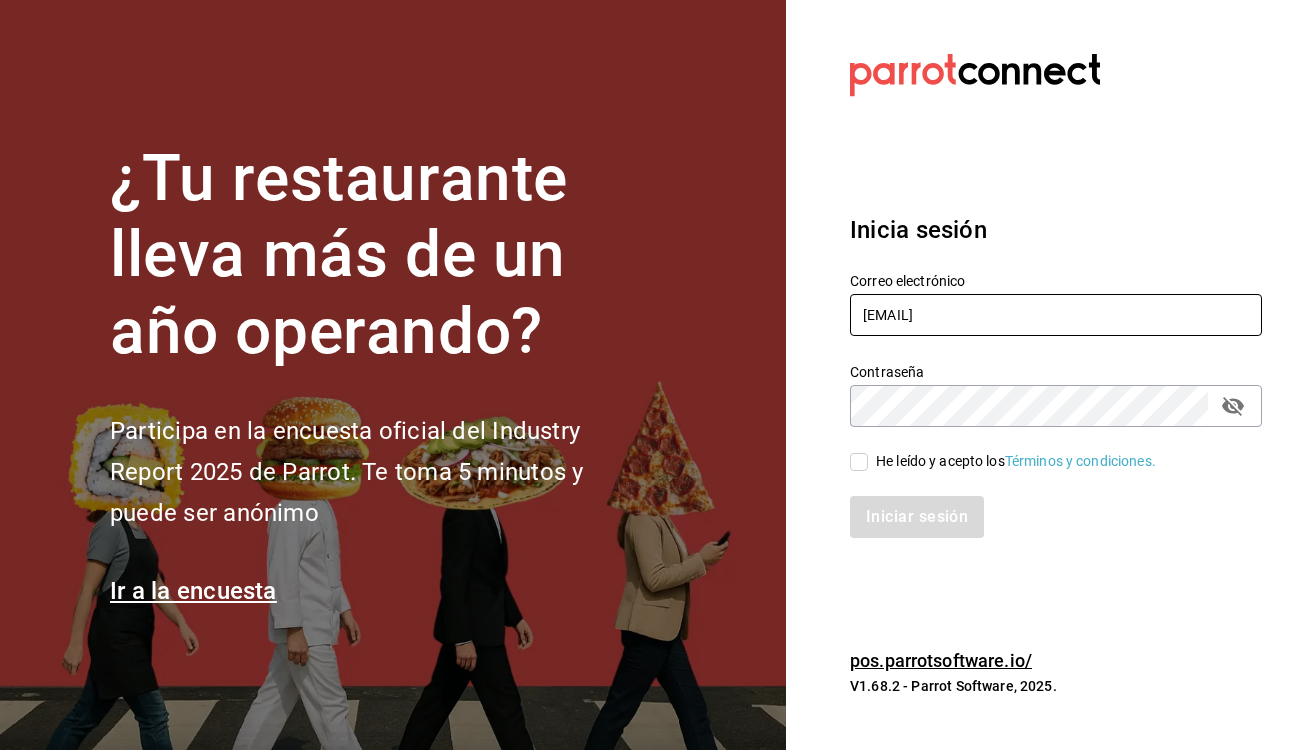 type on "hello@example.com" 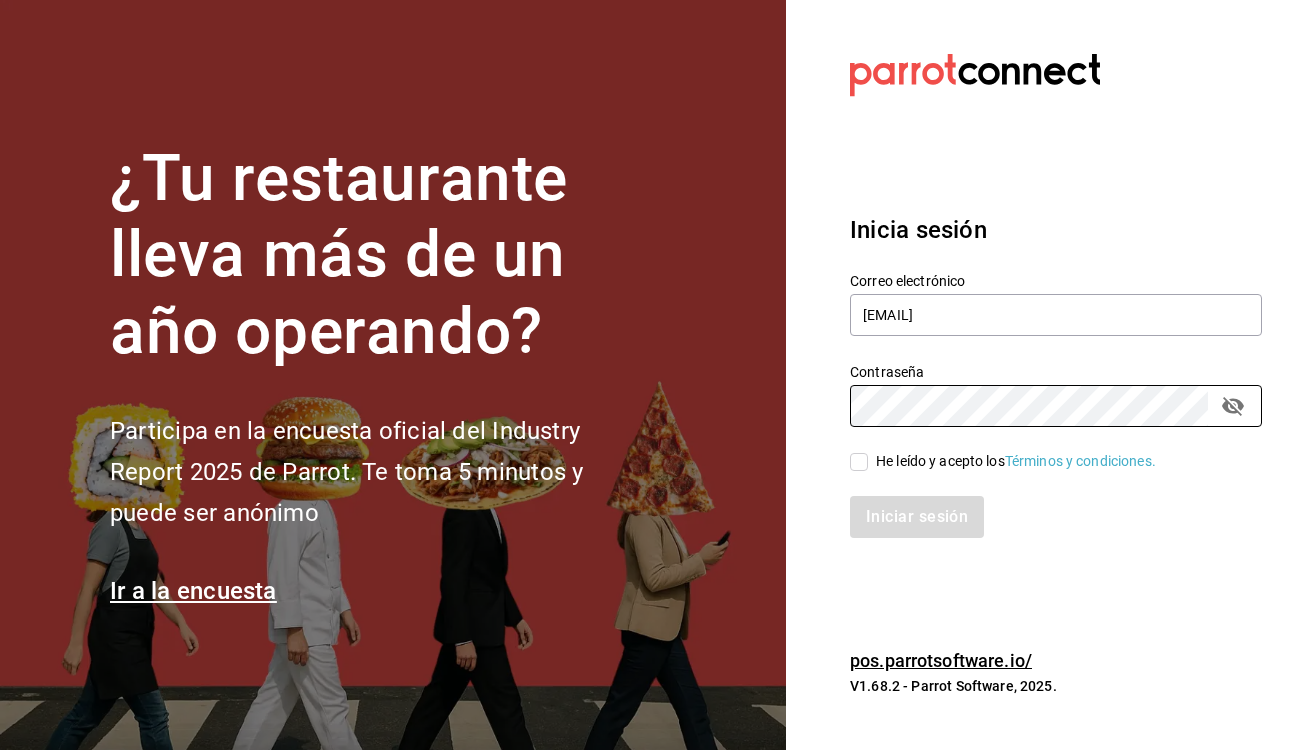 click on "Correo electrónico hello@ismaeelrazavi.com" at bounding box center (1056, 305) 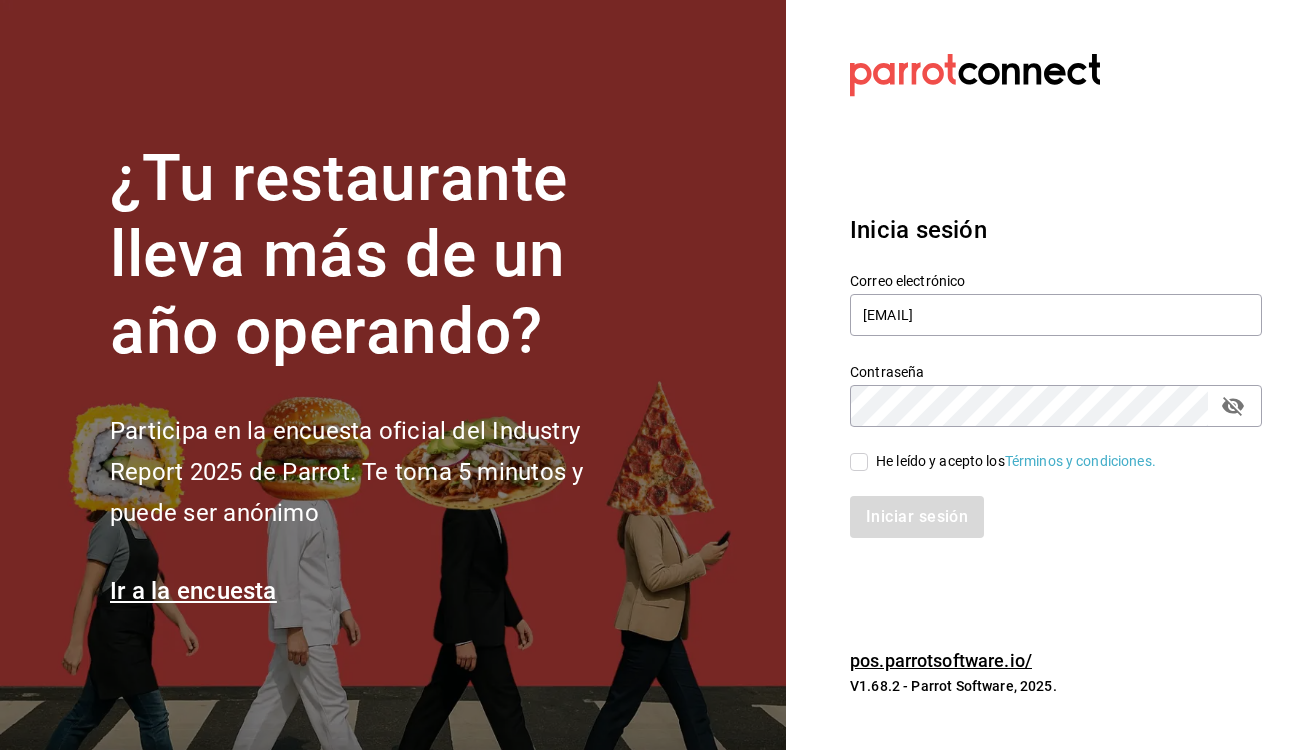 click 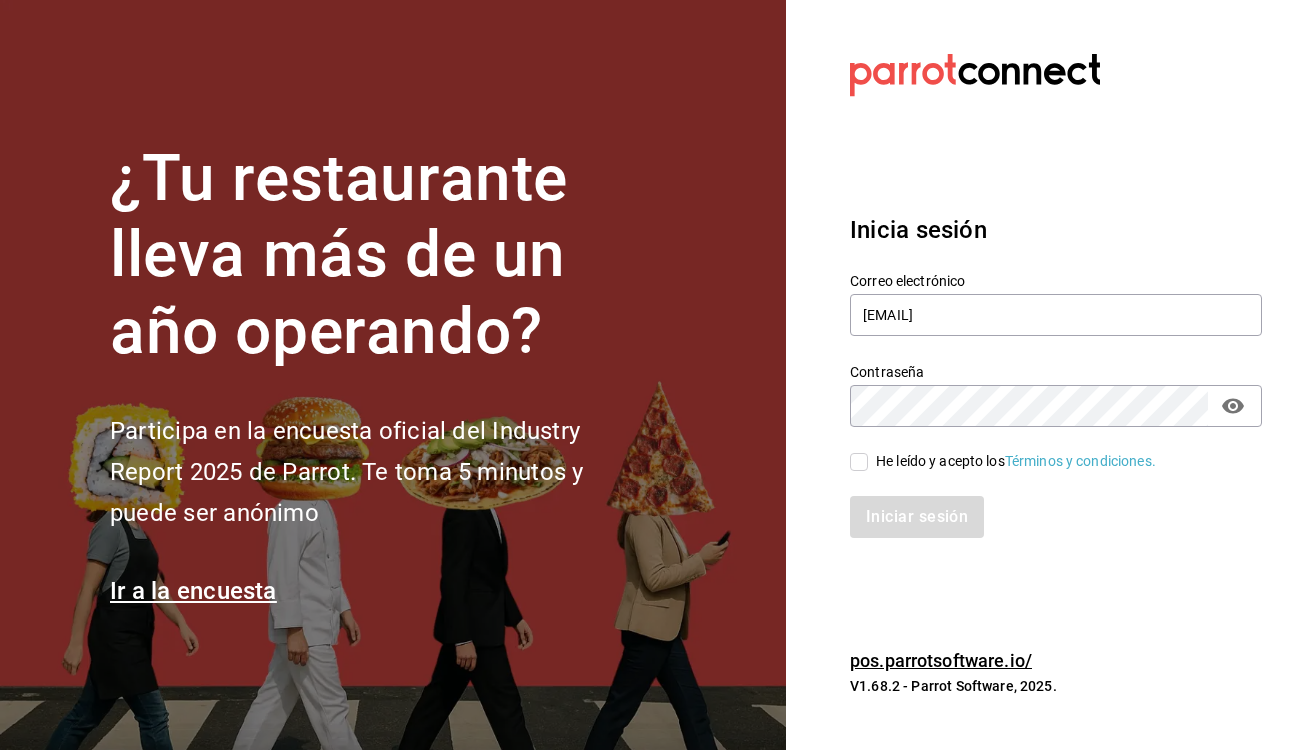 click on "He leído y acepto los  Términos y condiciones." at bounding box center (859, 462) 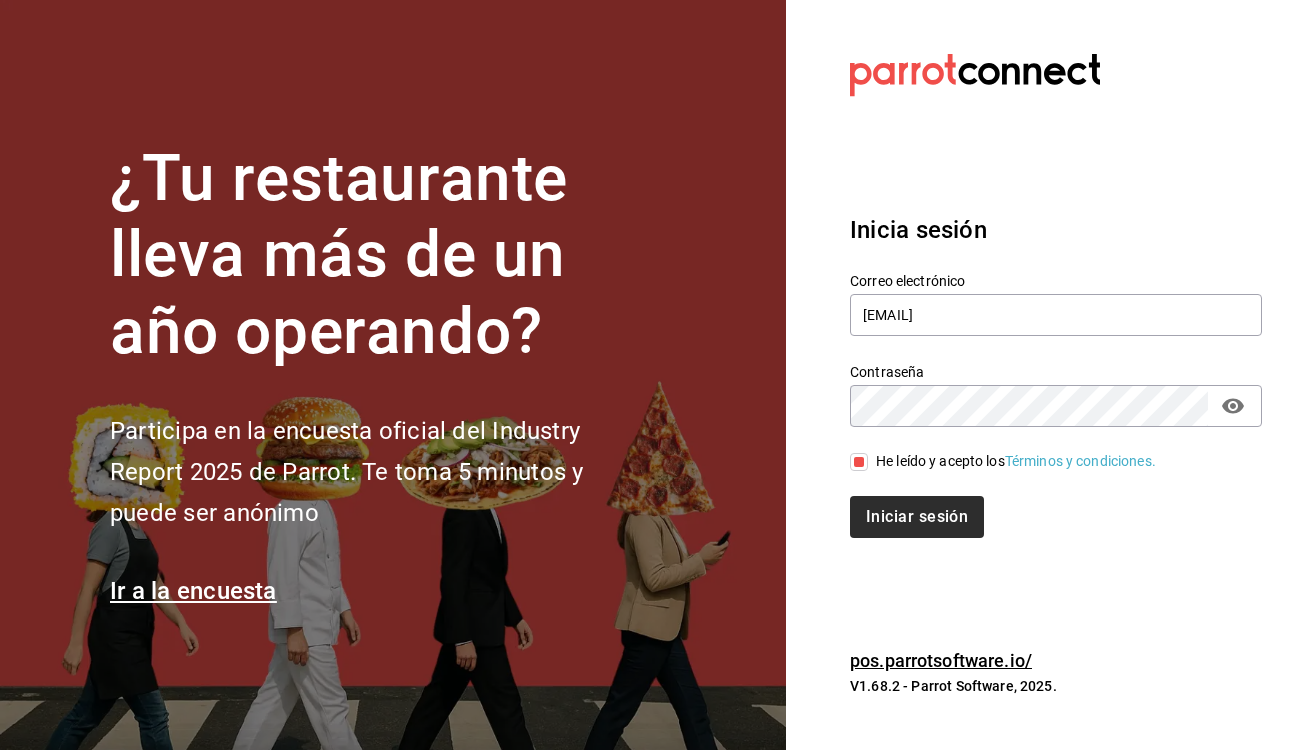 click on "Iniciar sesión" at bounding box center [917, 517] 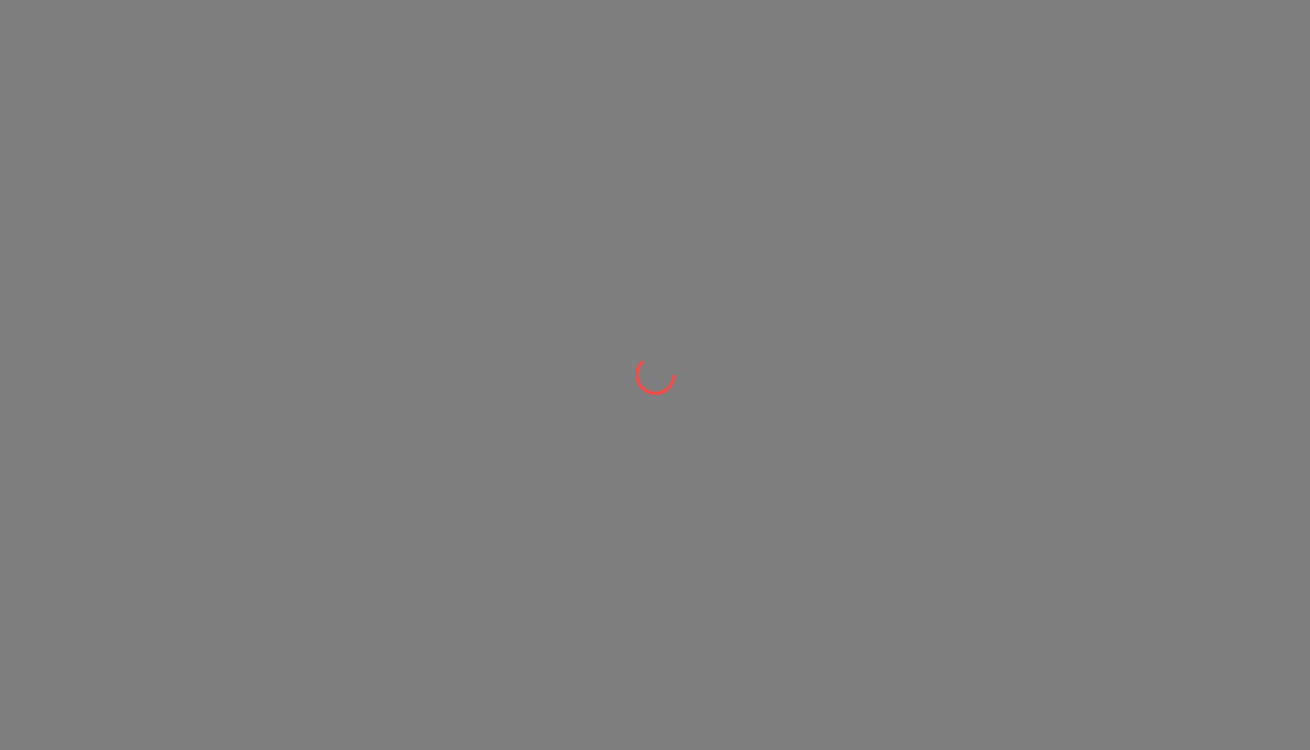 scroll, scrollTop: 0, scrollLeft: 0, axis: both 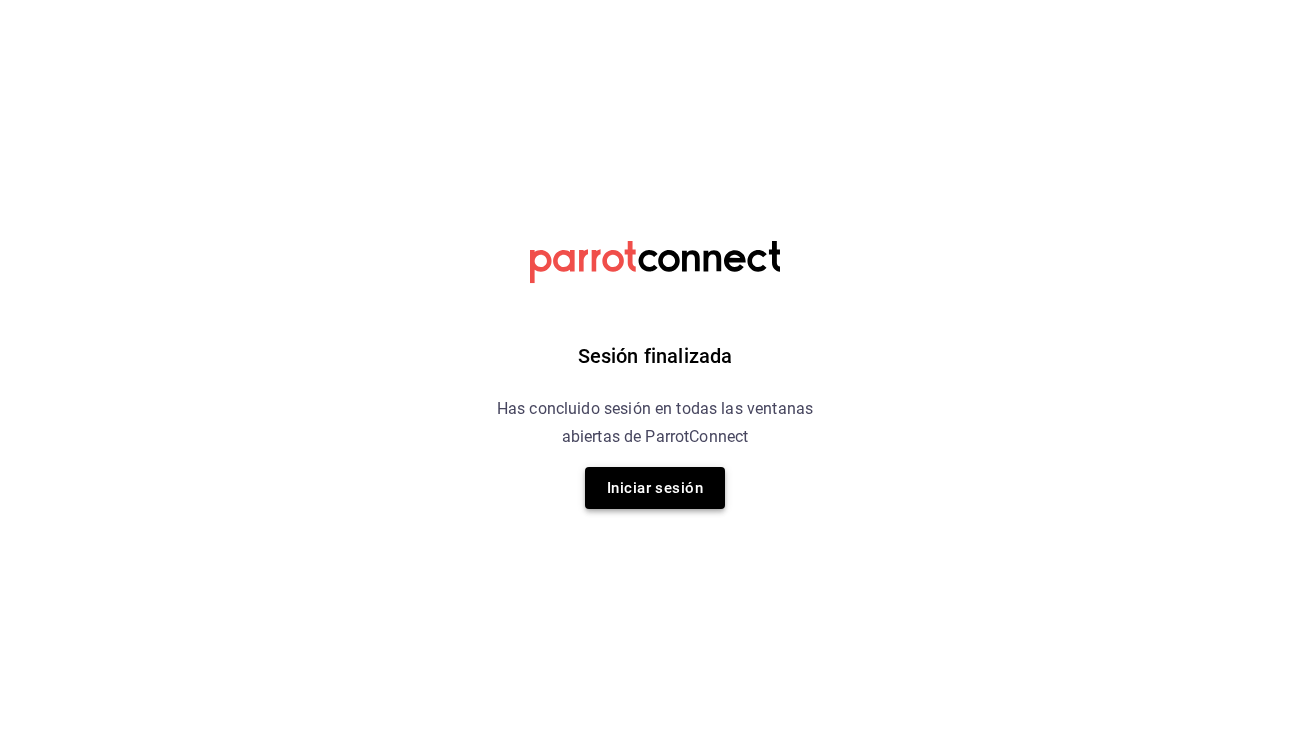 click on "Iniciar sesión" at bounding box center [655, 488] 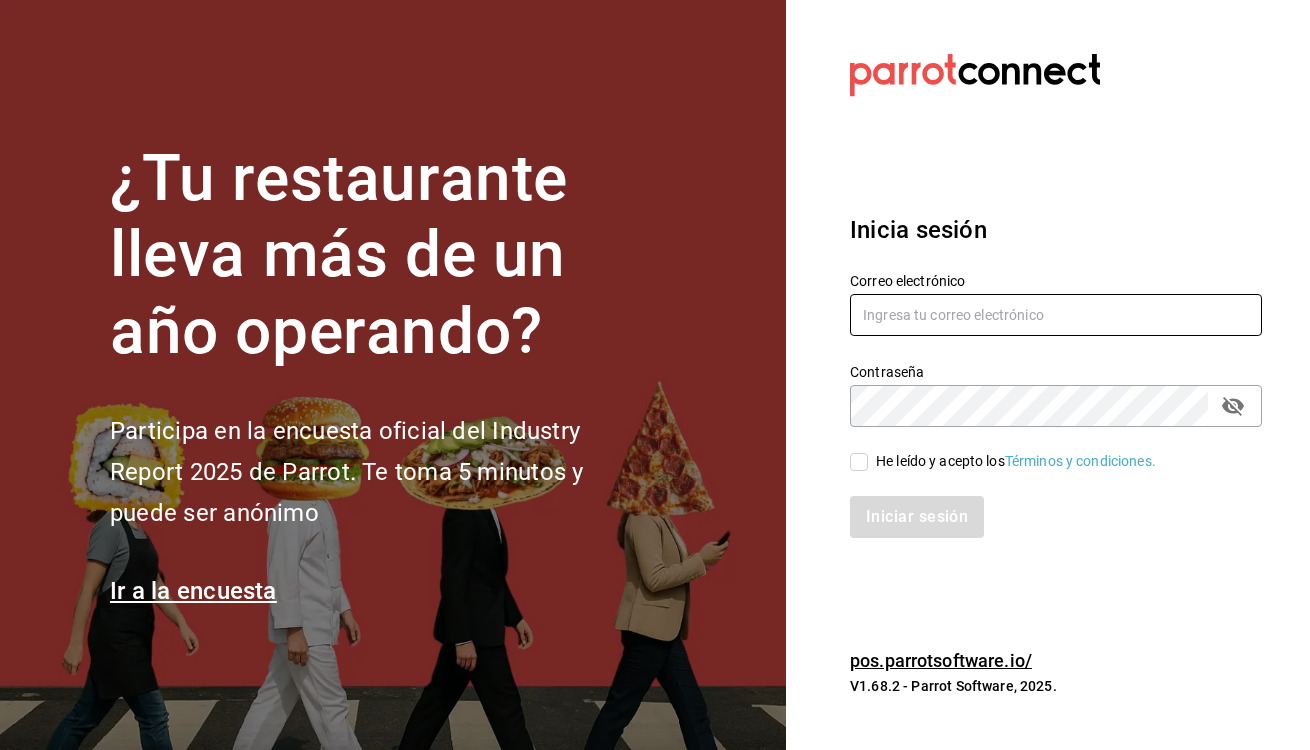 paste on "hello@example.com" 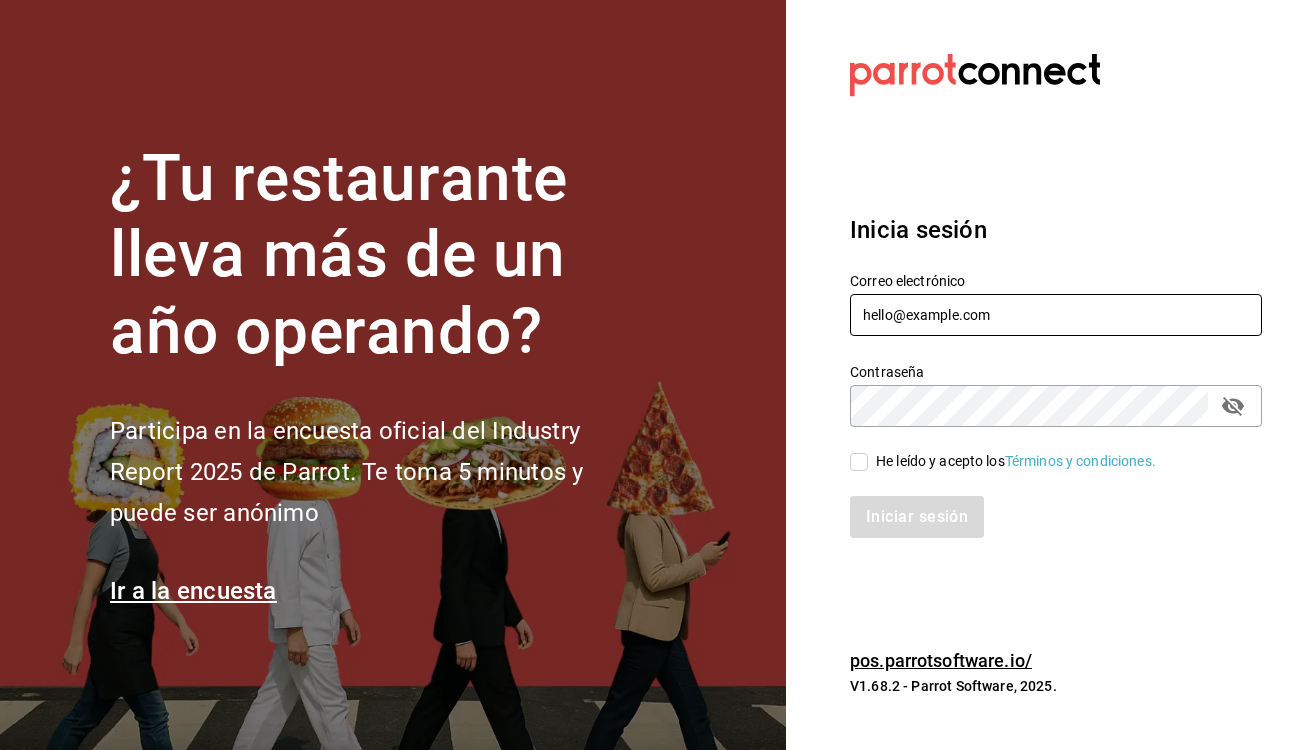 type on "hello@example.com" 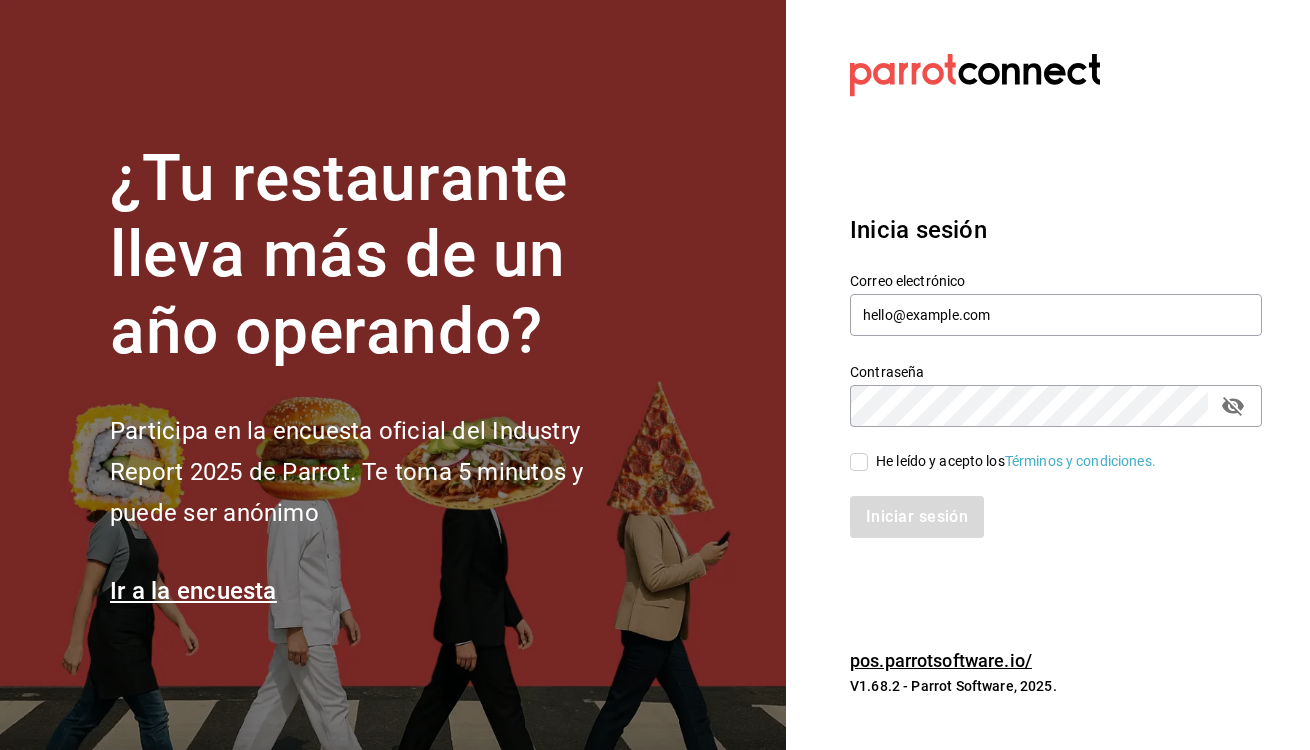 click 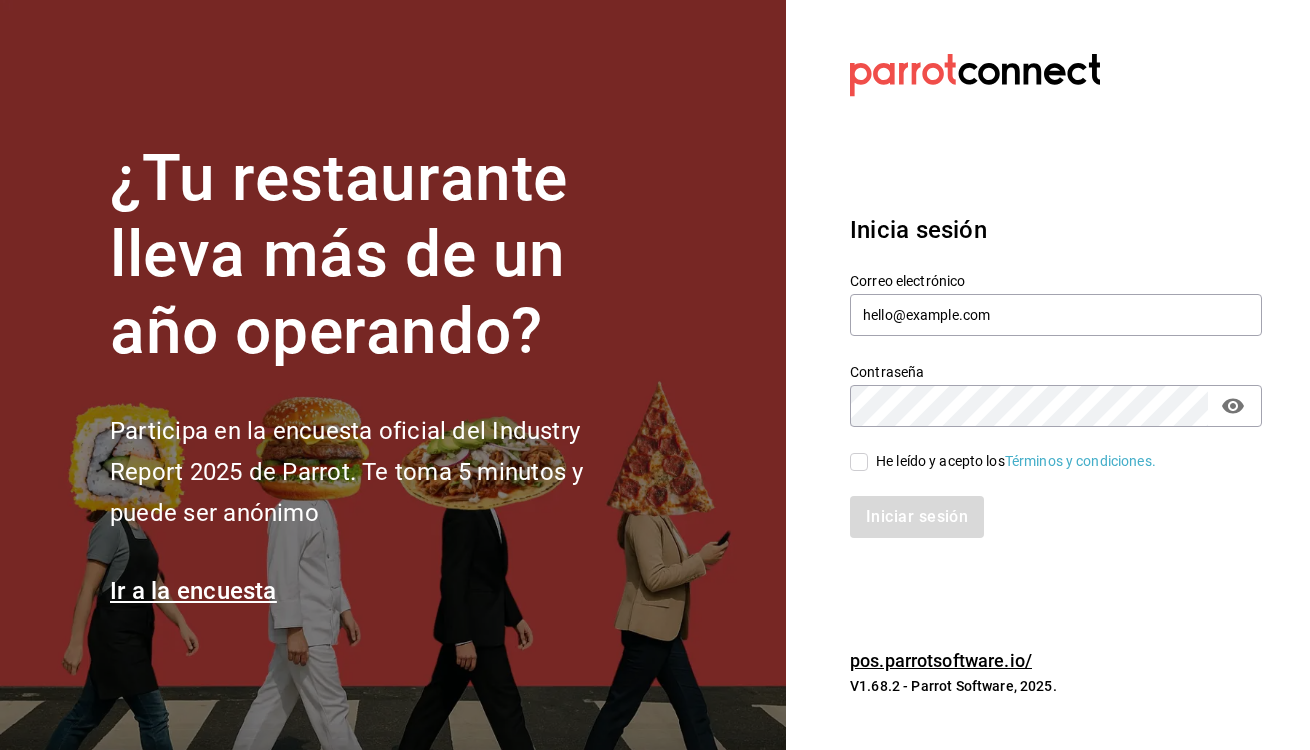 click on "He leído y acepto los  Términos y condiciones." at bounding box center [859, 462] 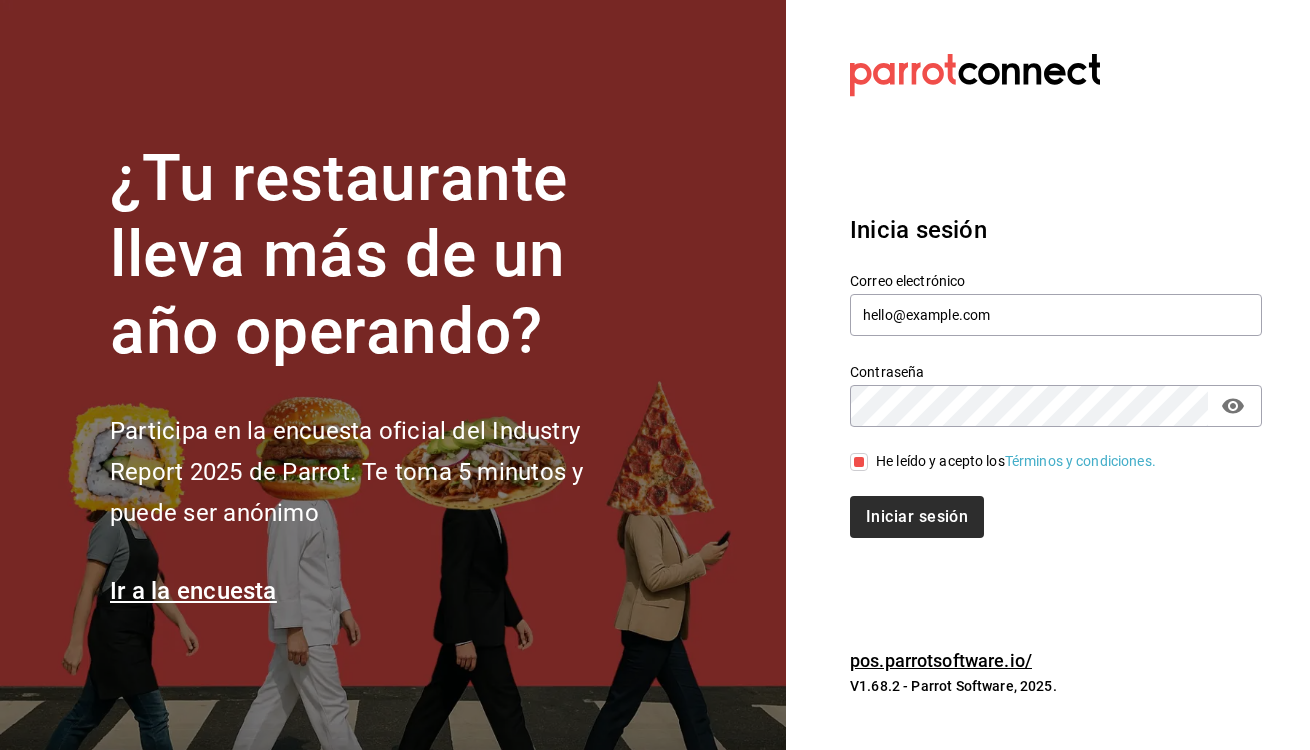 click on "Iniciar sesión" at bounding box center [917, 517] 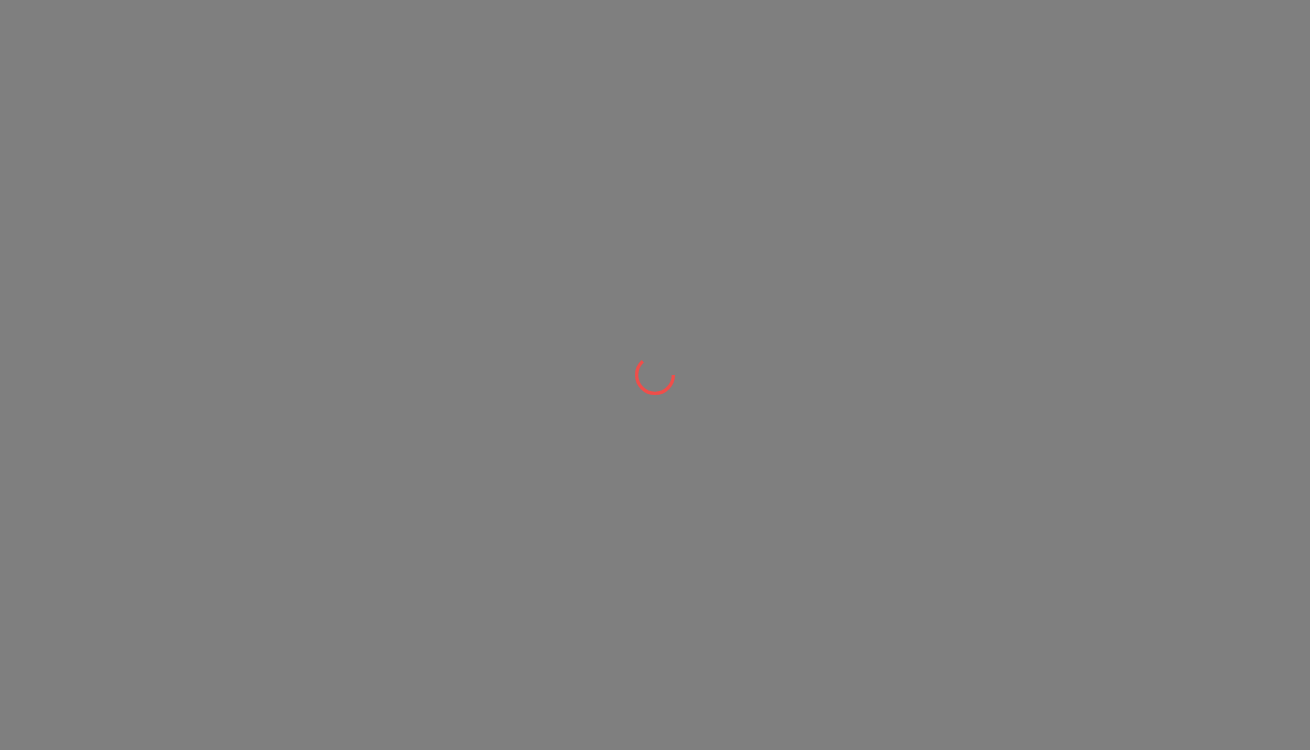 scroll, scrollTop: 0, scrollLeft: 0, axis: both 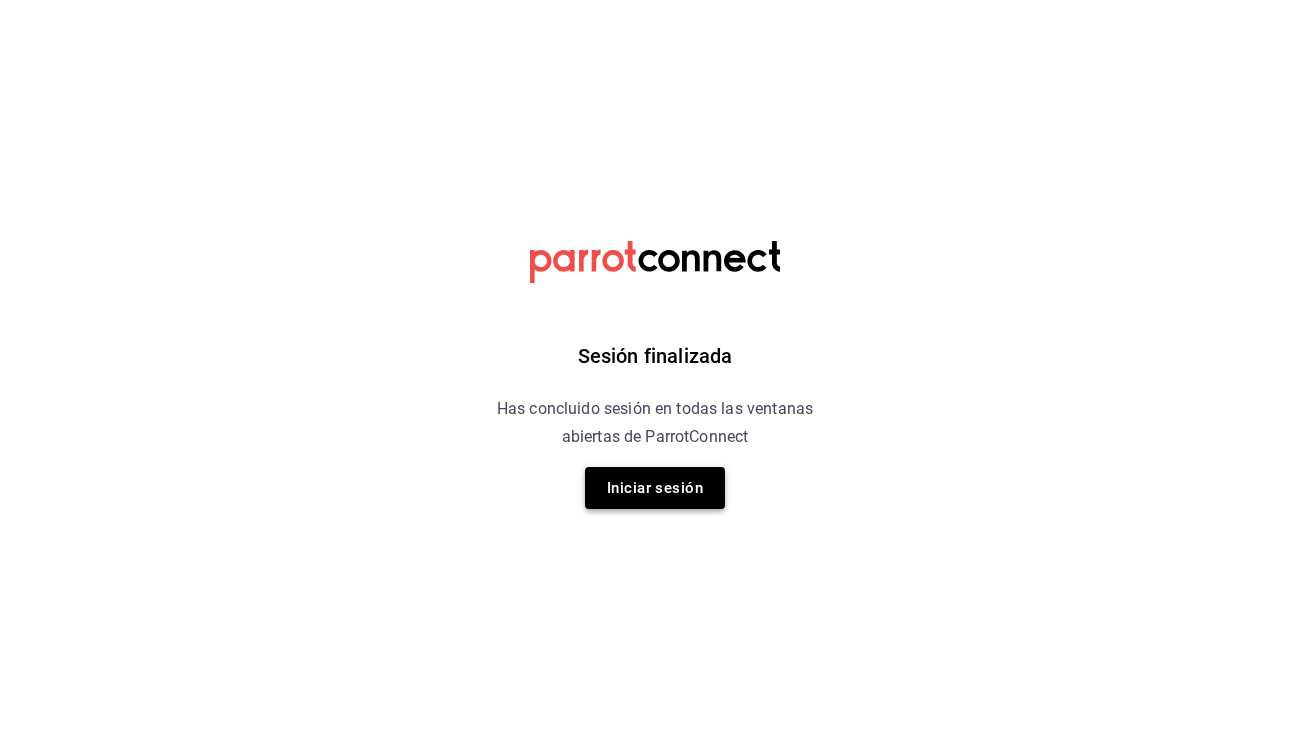 click on "Iniciar sesión" at bounding box center [655, 488] 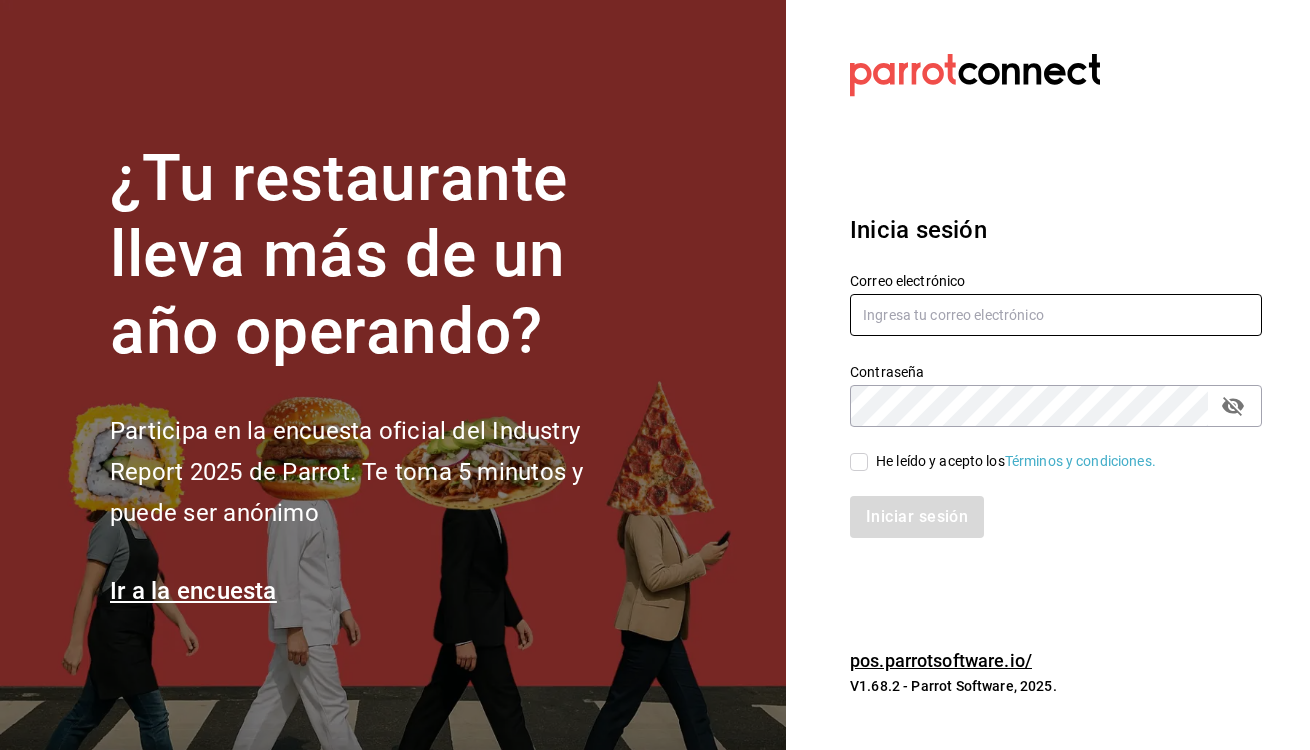 paste on "hello@ismaeelrazavi.com" 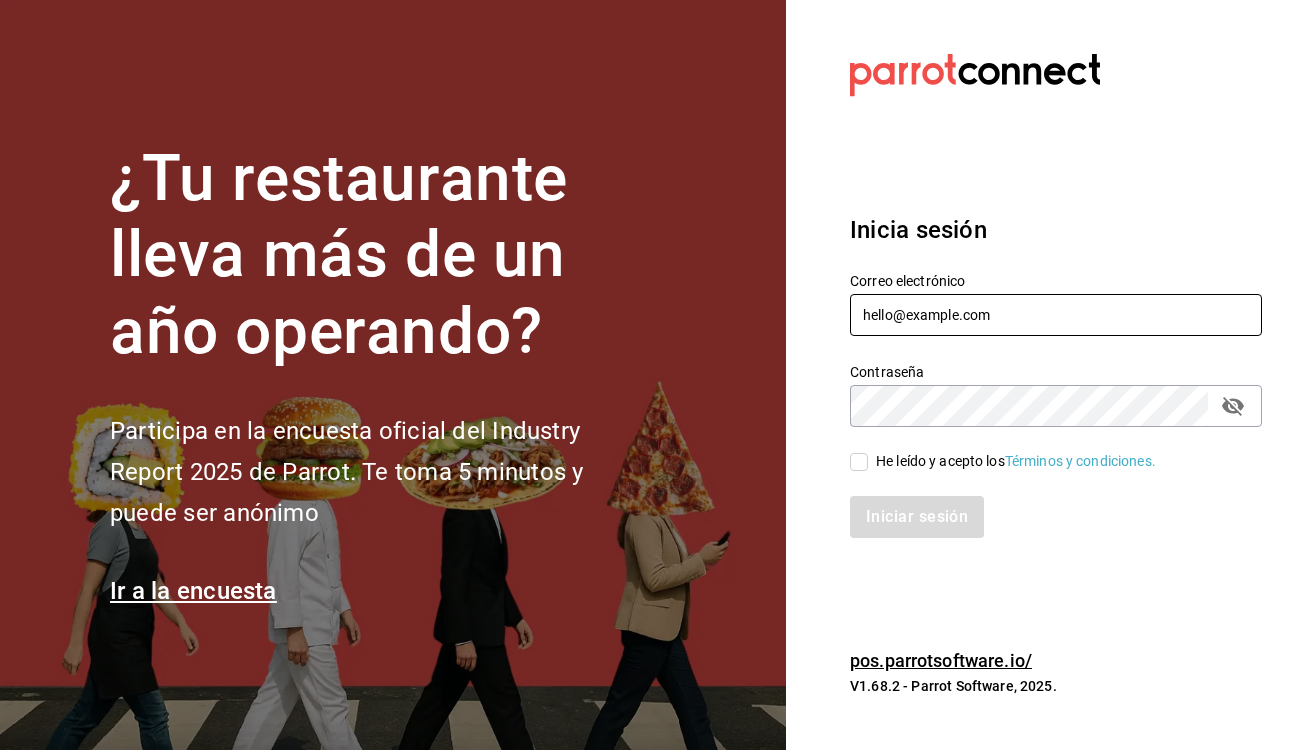 type on "hello@ismaeelrazavi.com" 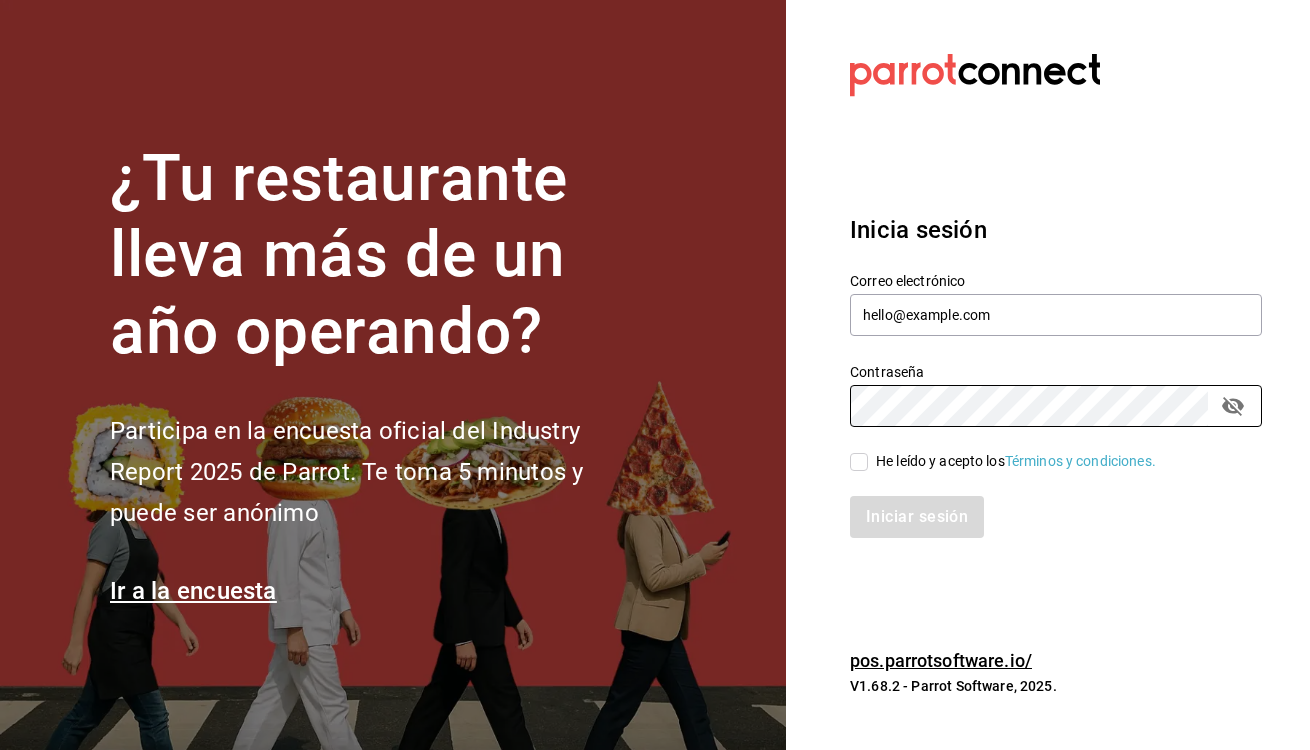 click on "He leído y acepto los  Términos y condiciones." at bounding box center (1003, 461) 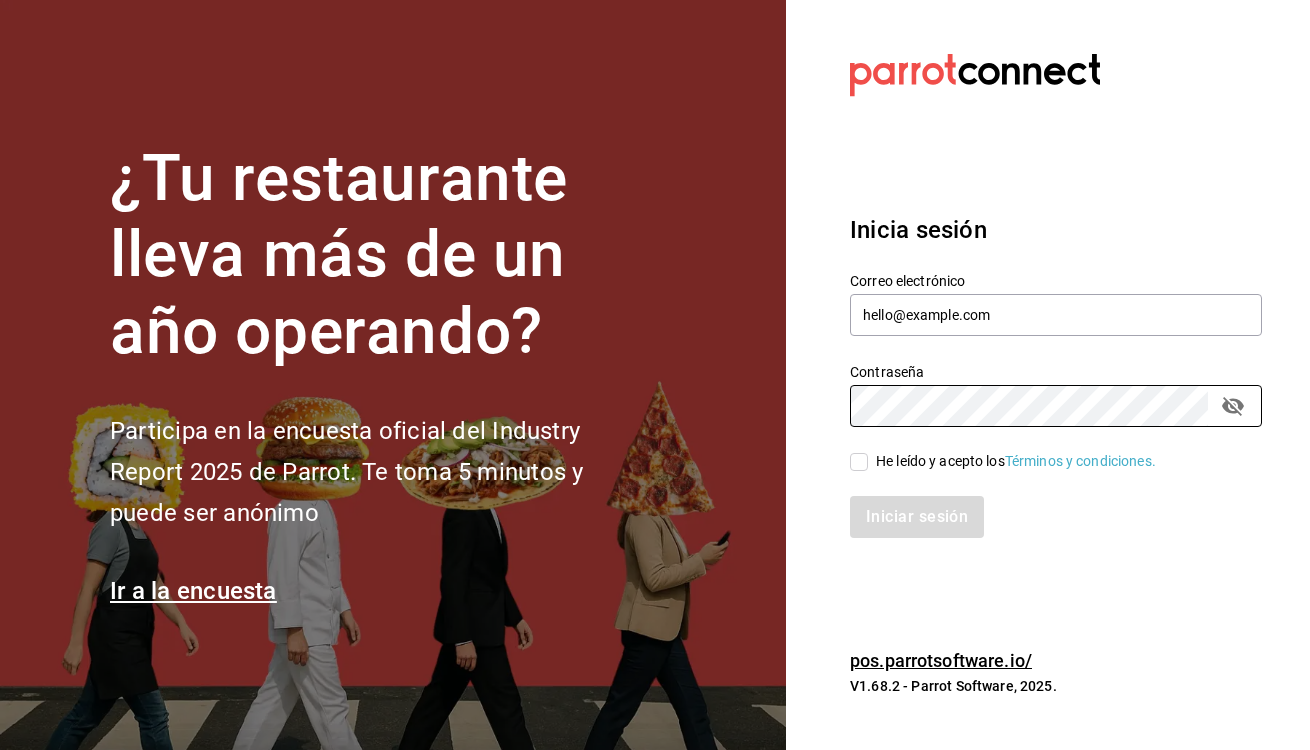 checkbox on "true" 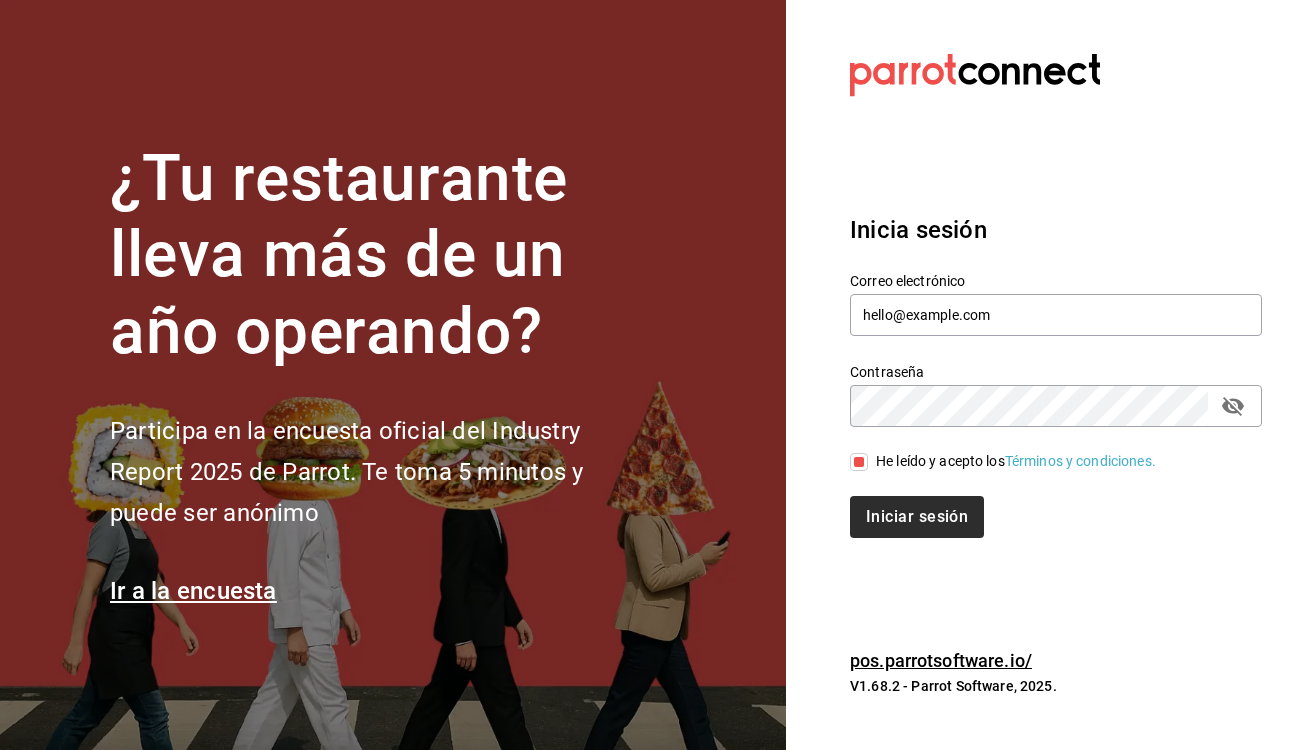 click on "Iniciar sesión" at bounding box center (917, 517) 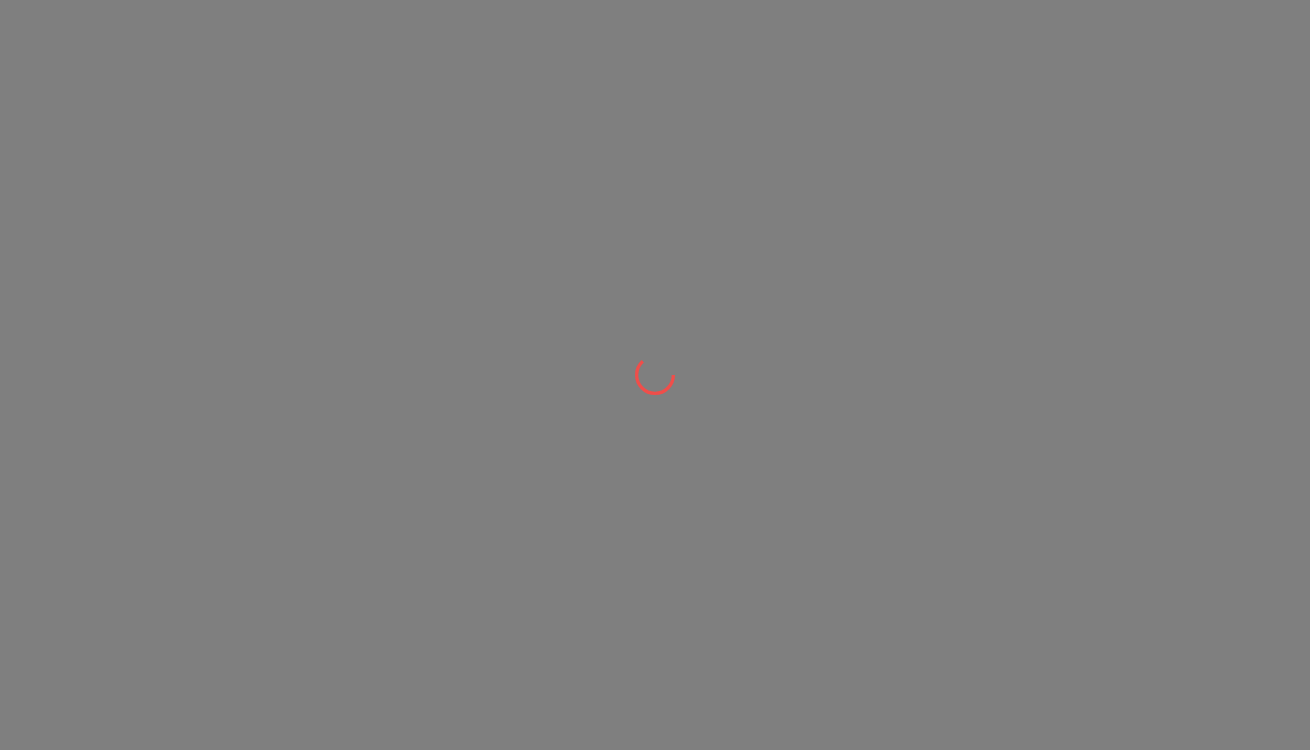 scroll, scrollTop: 0, scrollLeft: 0, axis: both 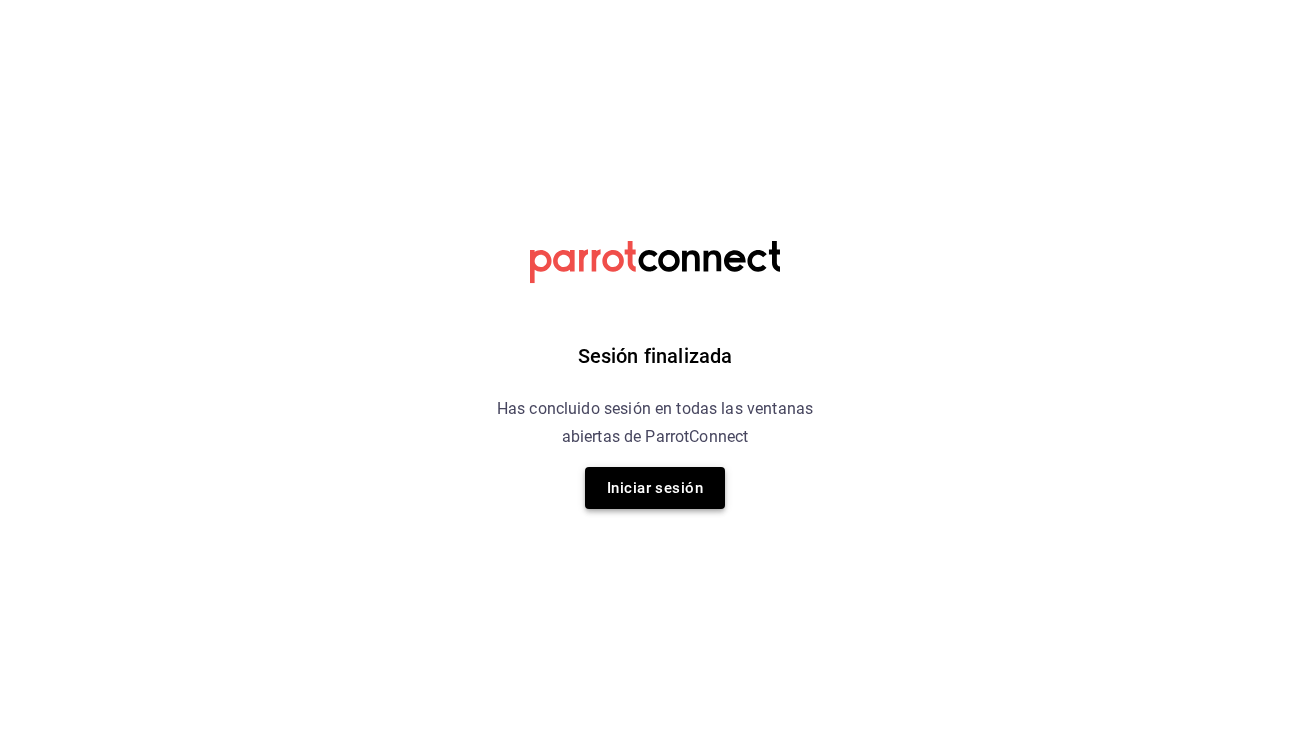 click on "Iniciar sesión" at bounding box center [655, 488] 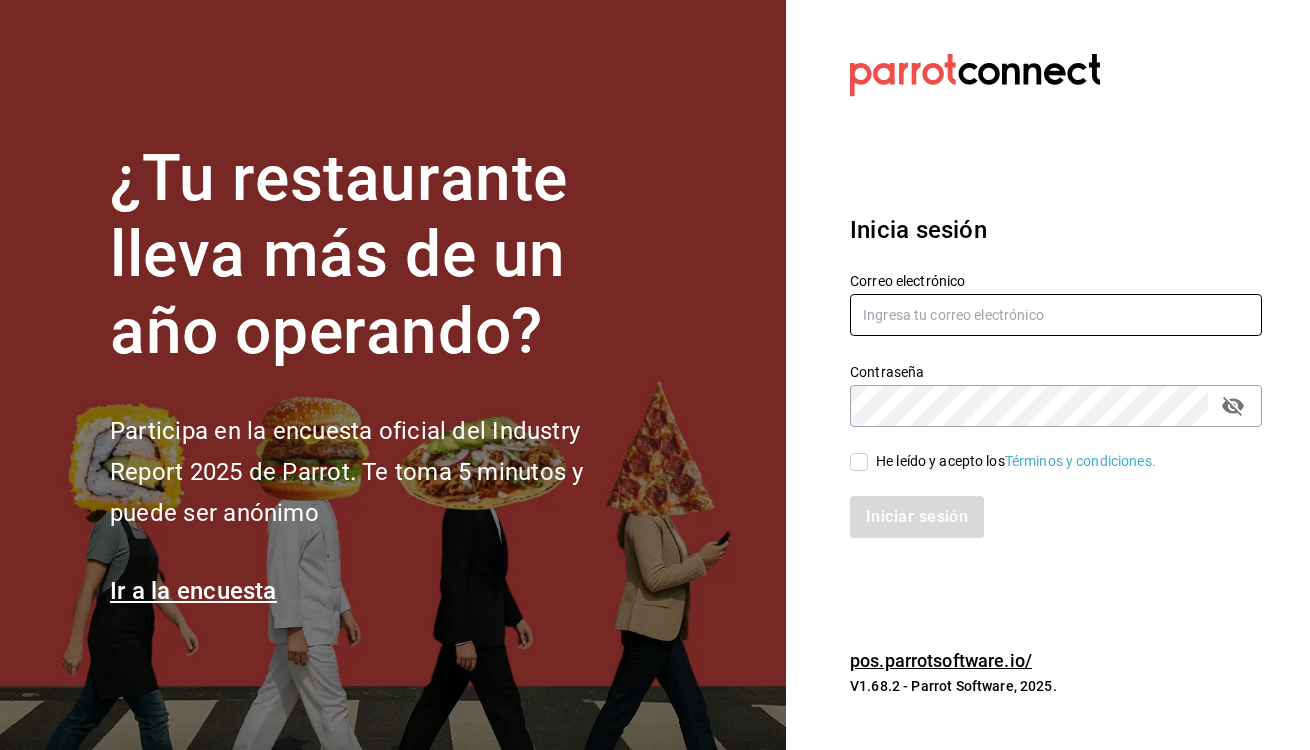 paste on "hello@example.com" 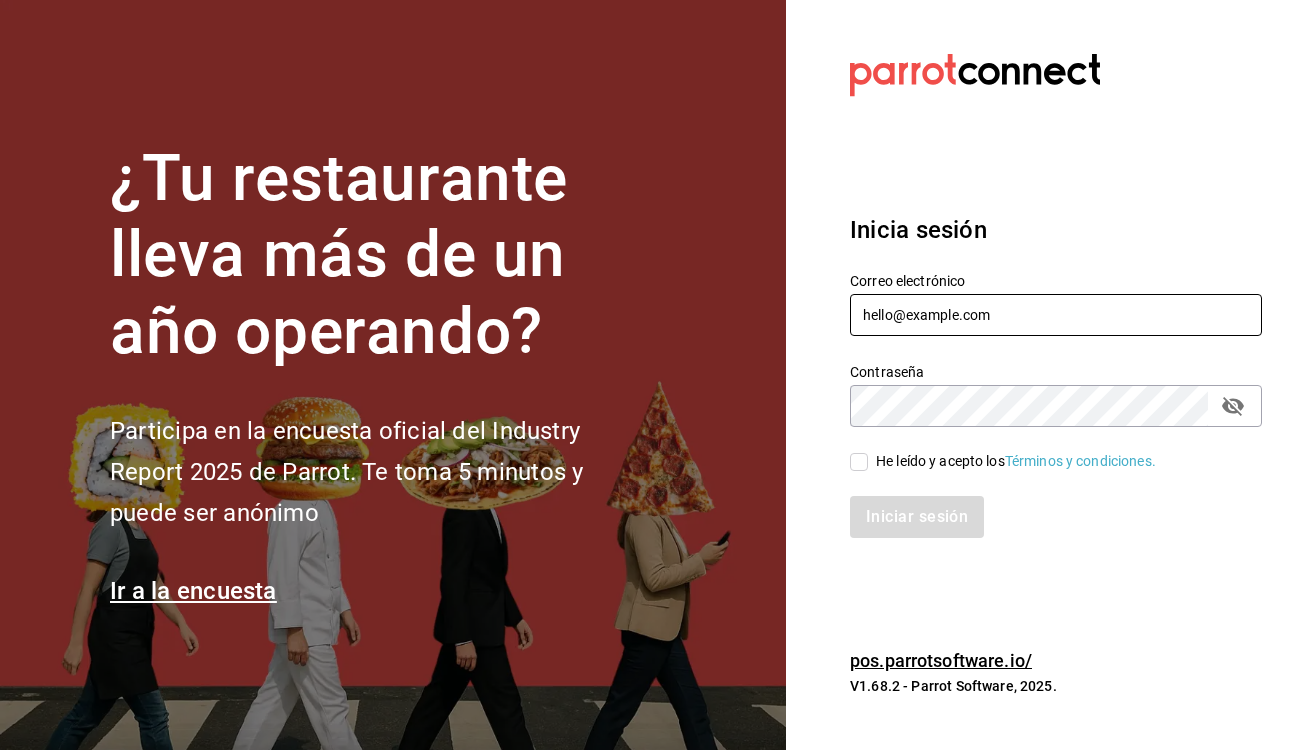 type on "hello@example.com" 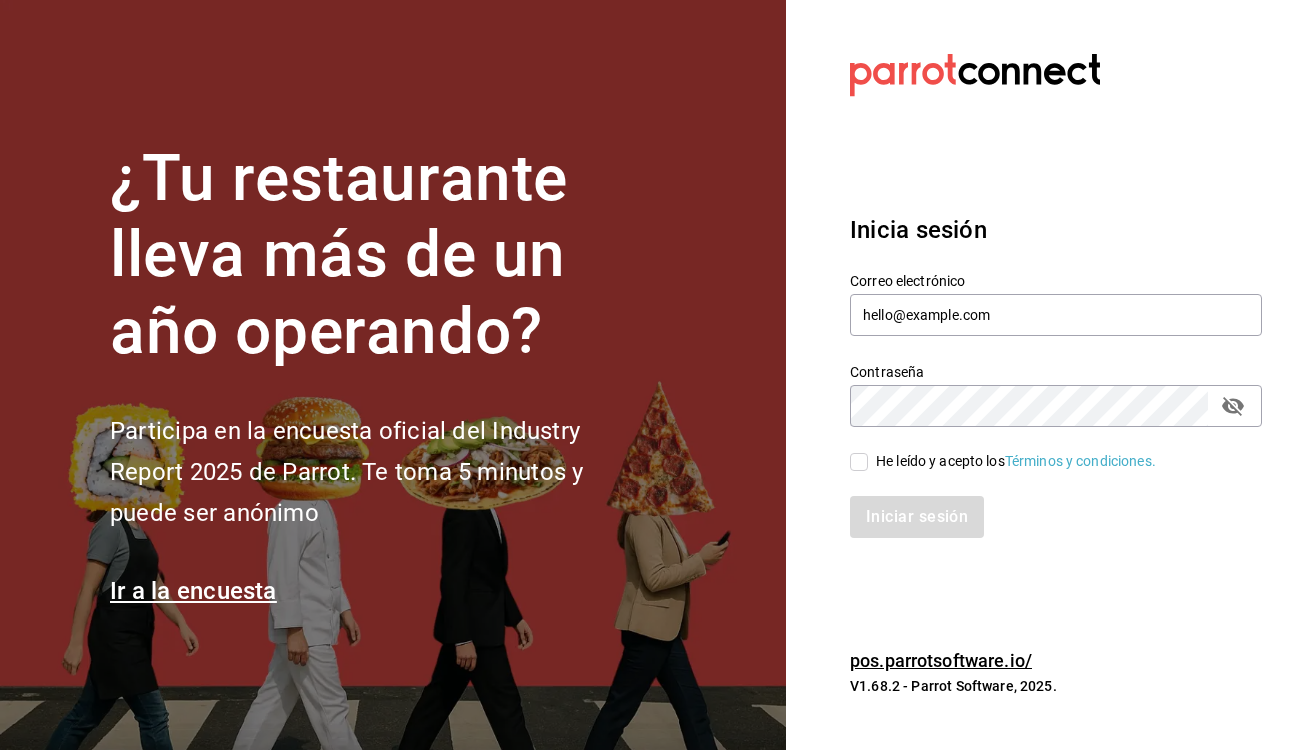 click at bounding box center [1233, 406] 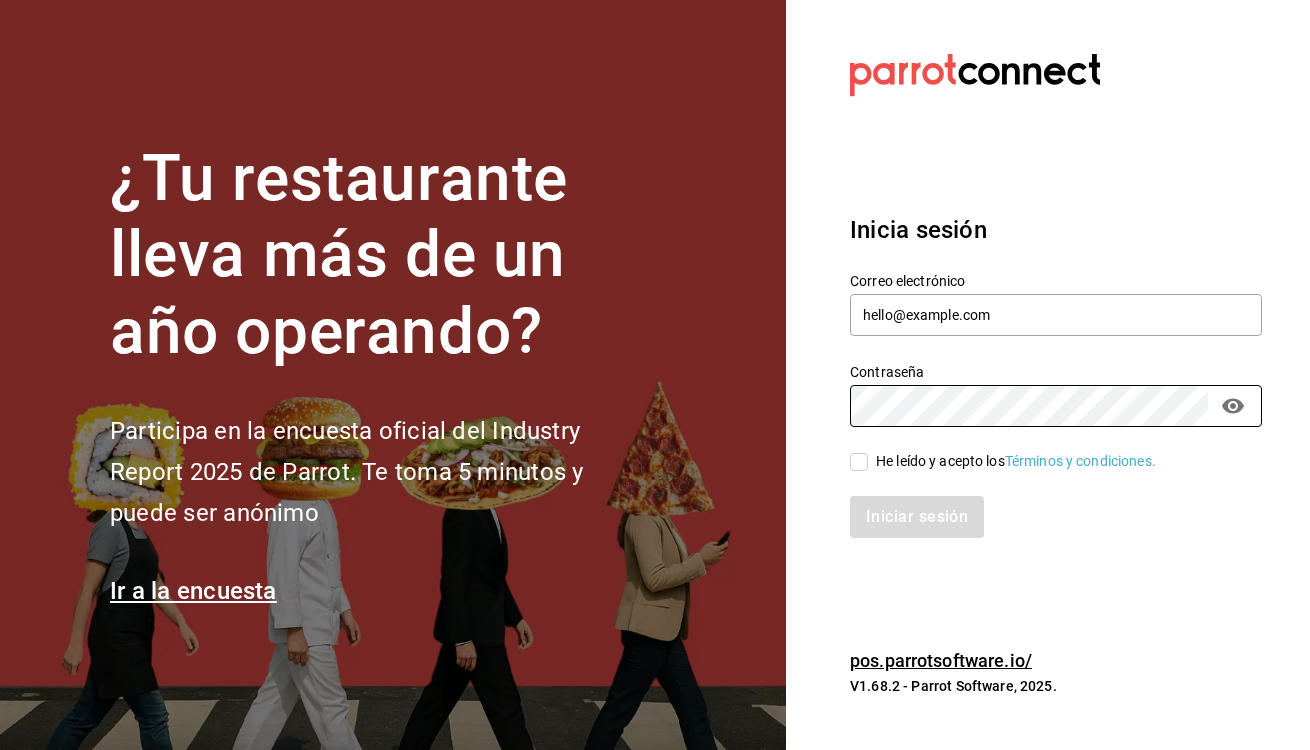 click on "He leído y acepto los  Términos y condiciones." at bounding box center [859, 462] 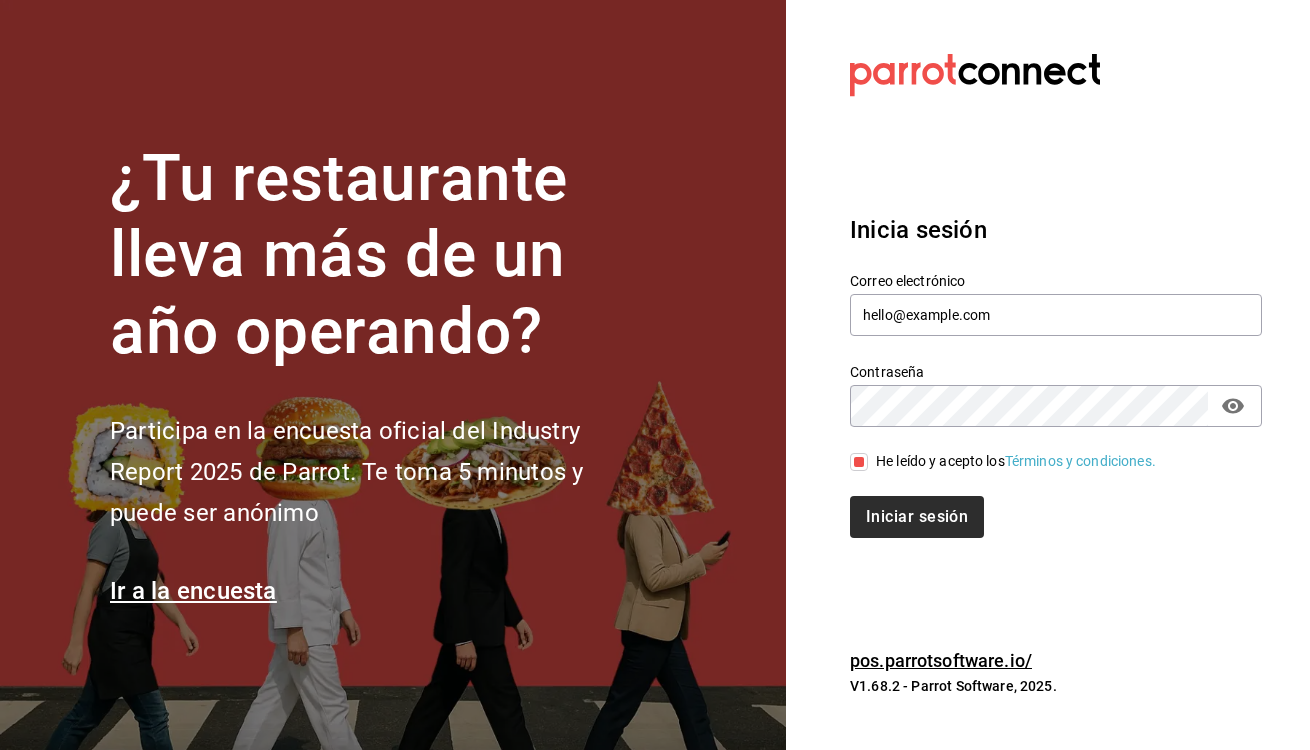 click on "Iniciar sesión" at bounding box center (917, 517) 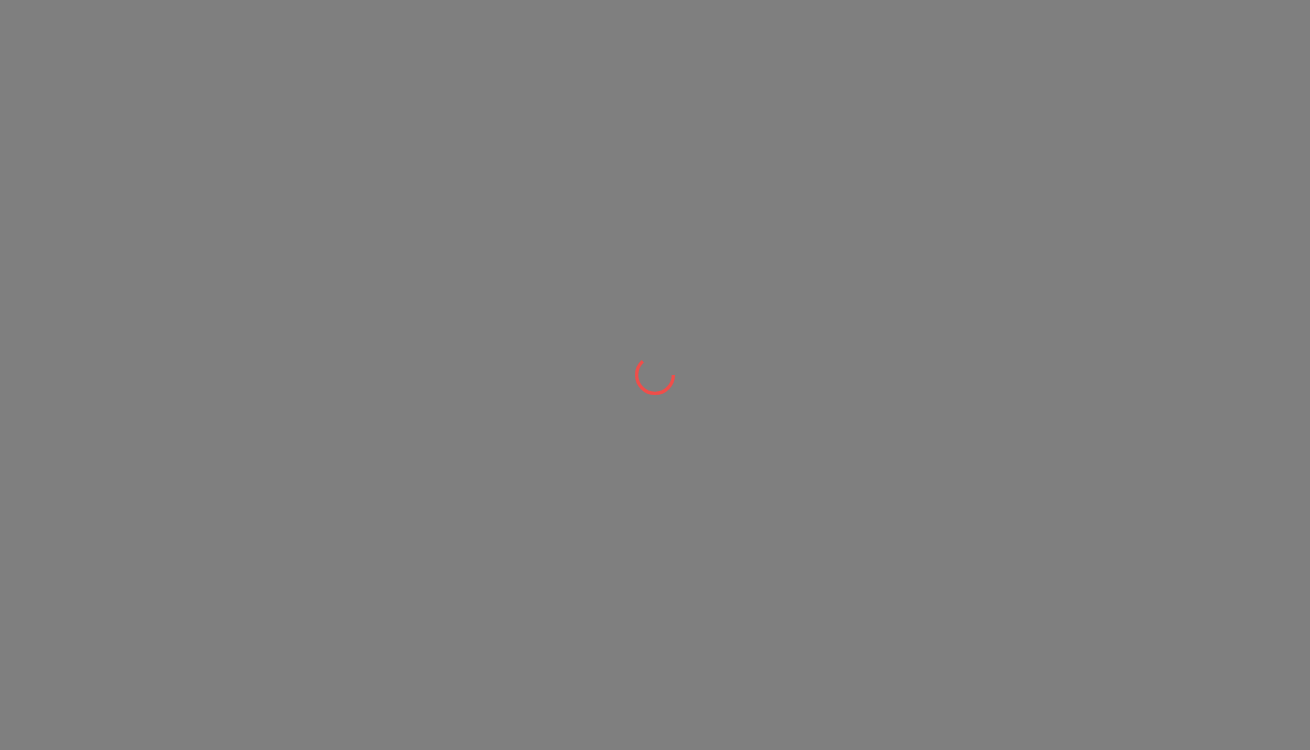 scroll, scrollTop: 0, scrollLeft: 0, axis: both 